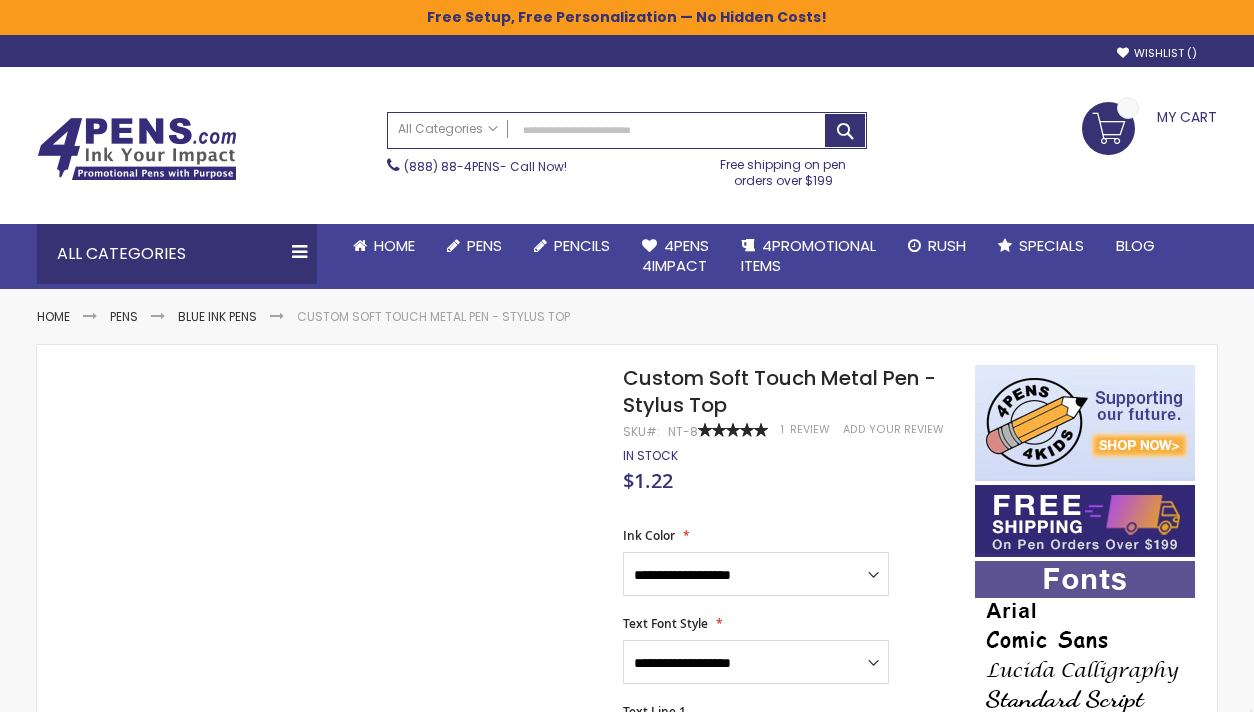 scroll, scrollTop: 0, scrollLeft: 0, axis: both 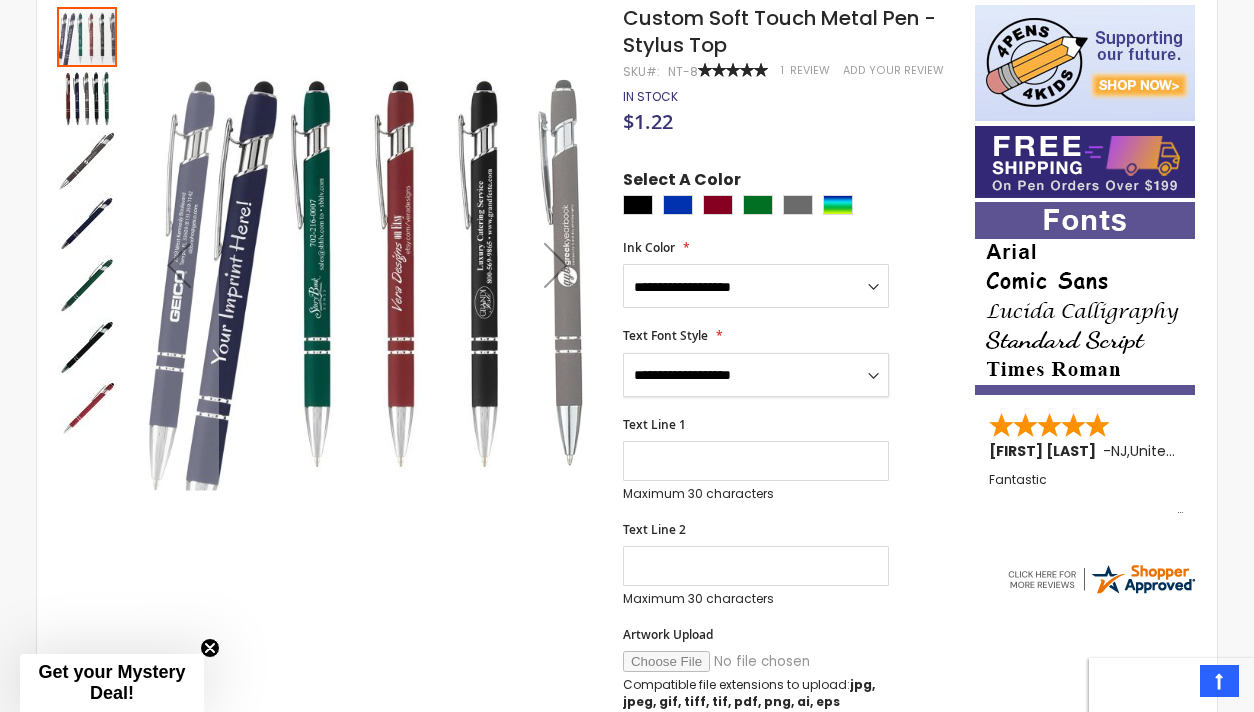 click on "[TEXT] [TEXT] [TEXT] [TEXT] [TEXT] [TEXT] [TEXT]" at bounding box center (756, 375) 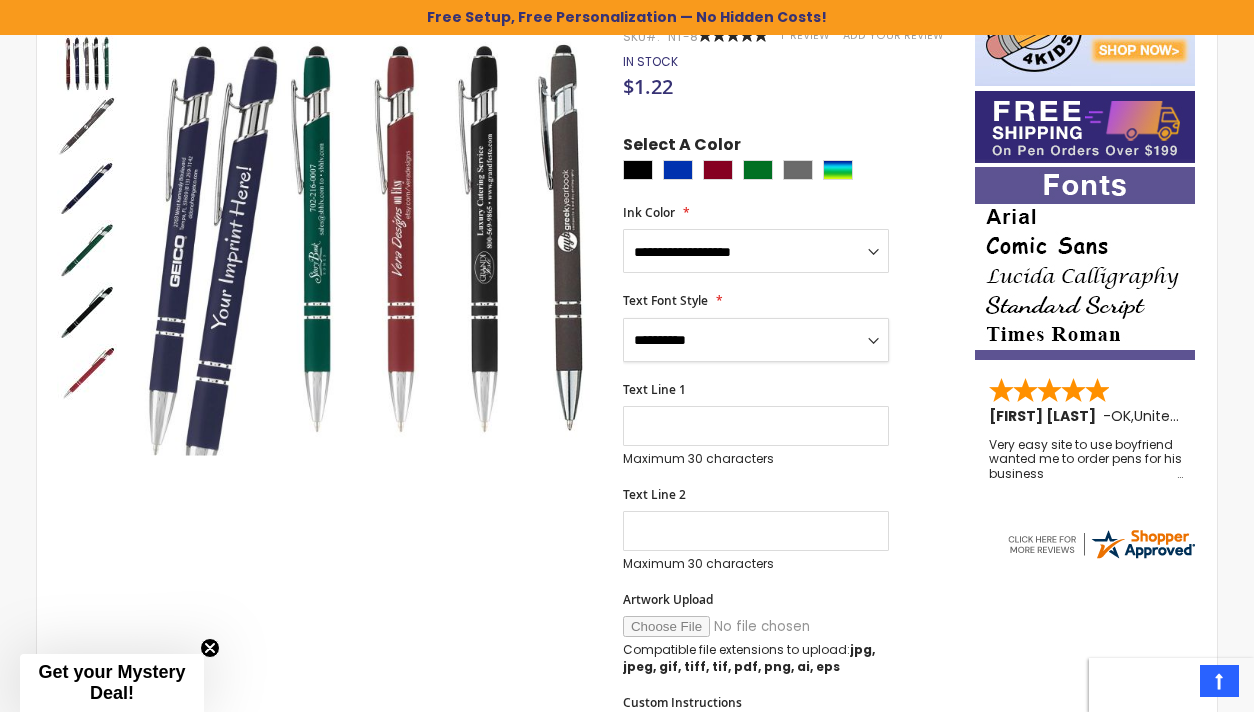 click on "[TEXT] [TEXT] [TEXT] [TEXT] [TEXT] [TEXT] [TEXT]" at bounding box center [756, 340] 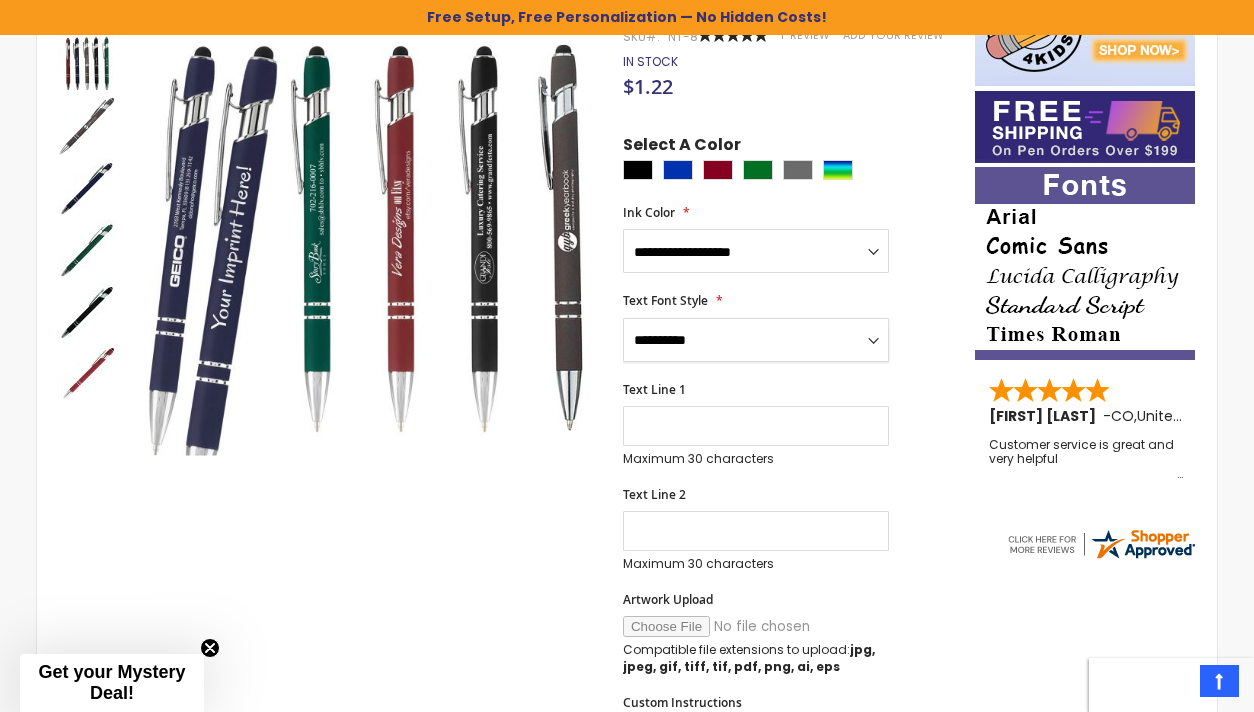 select on "**" 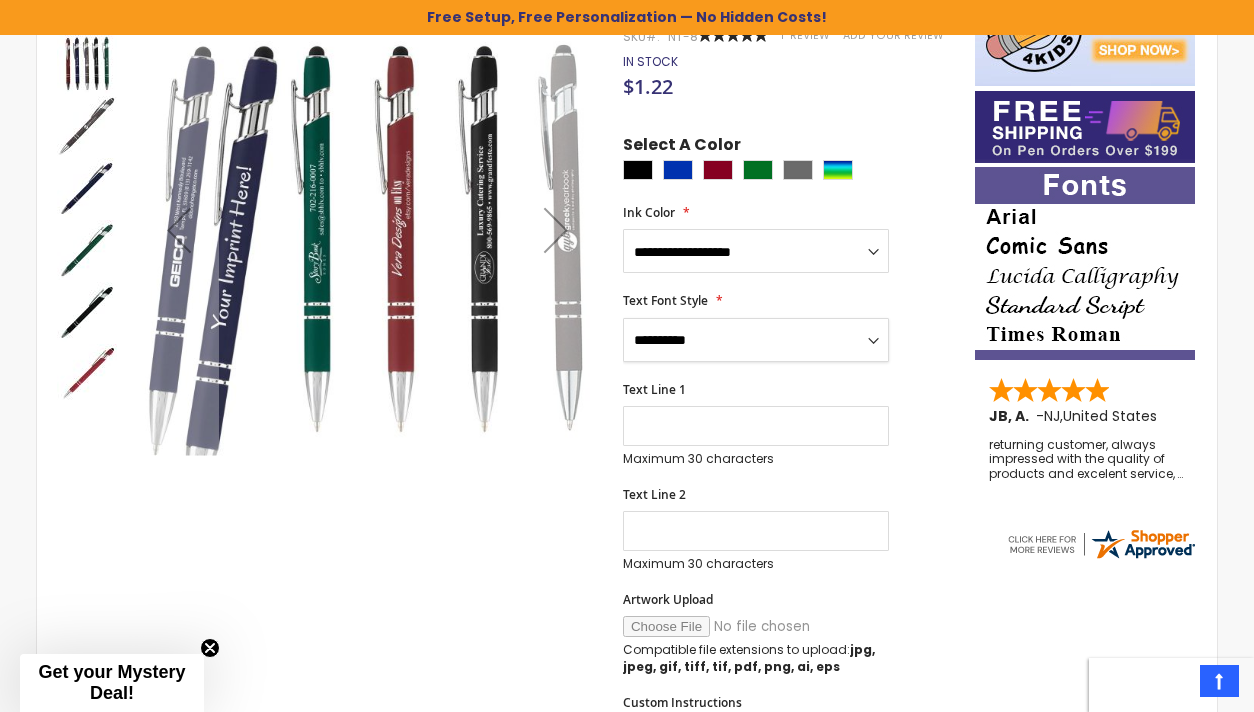 click at bounding box center (556, 230) 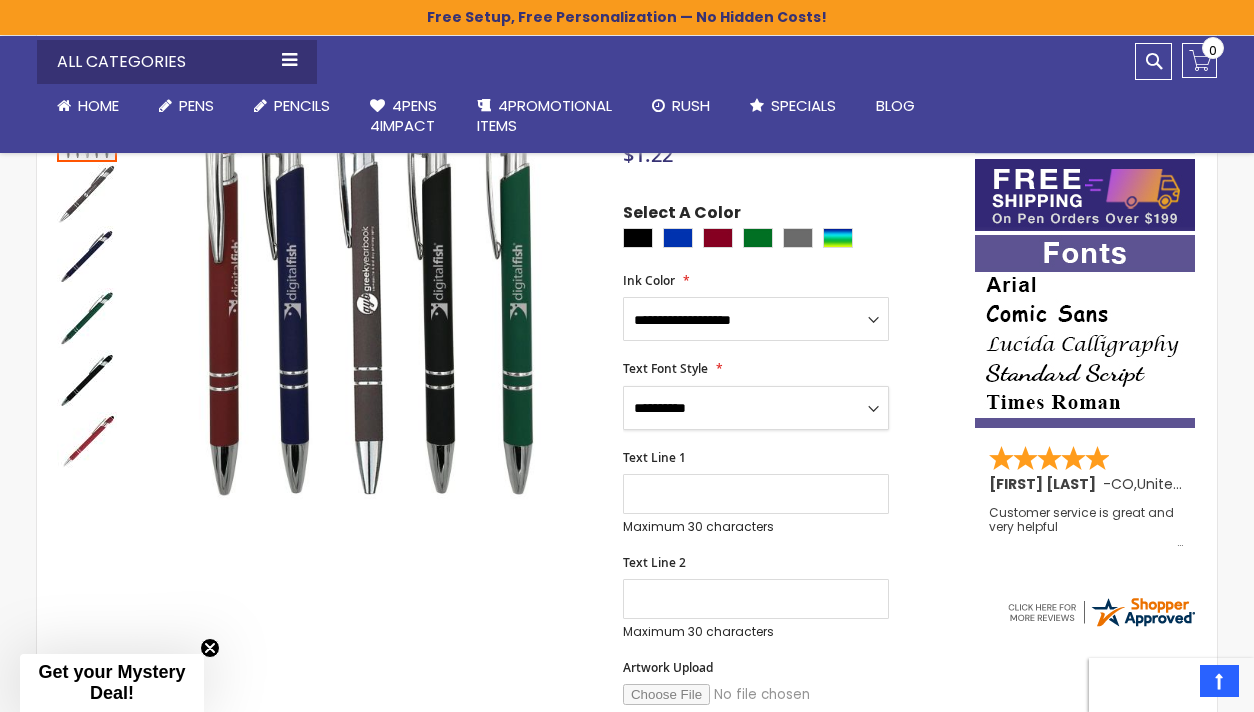 scroll, scrollTop: 347, scrollLeft: 0, axis: vertical 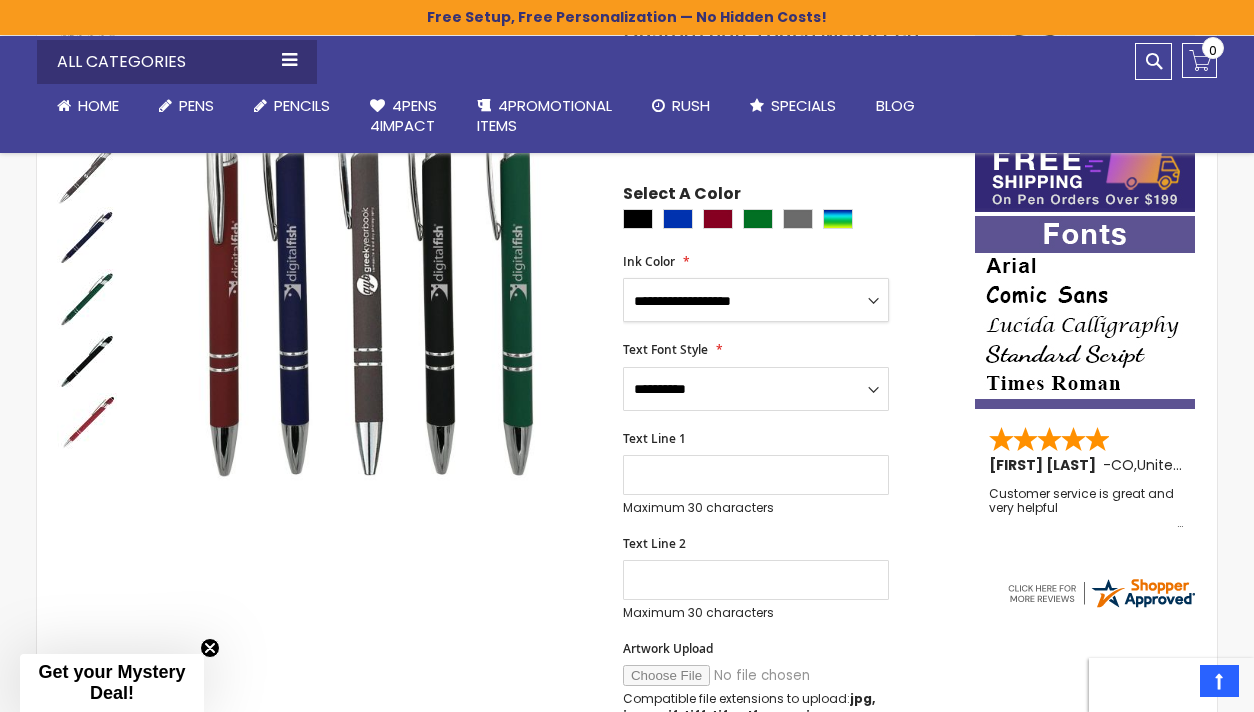click on "**********" at bounding box center [756, 300] 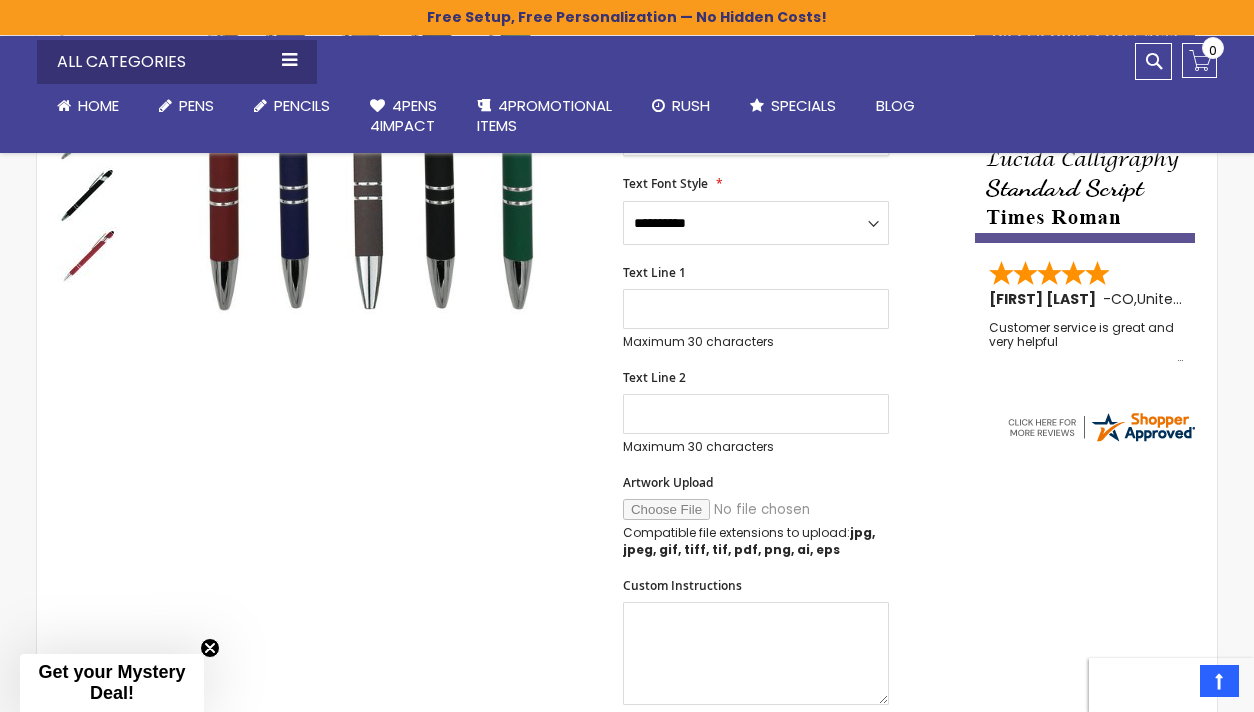scroll, scrollTop: 517, scrollLeft: 0, axis: vertical 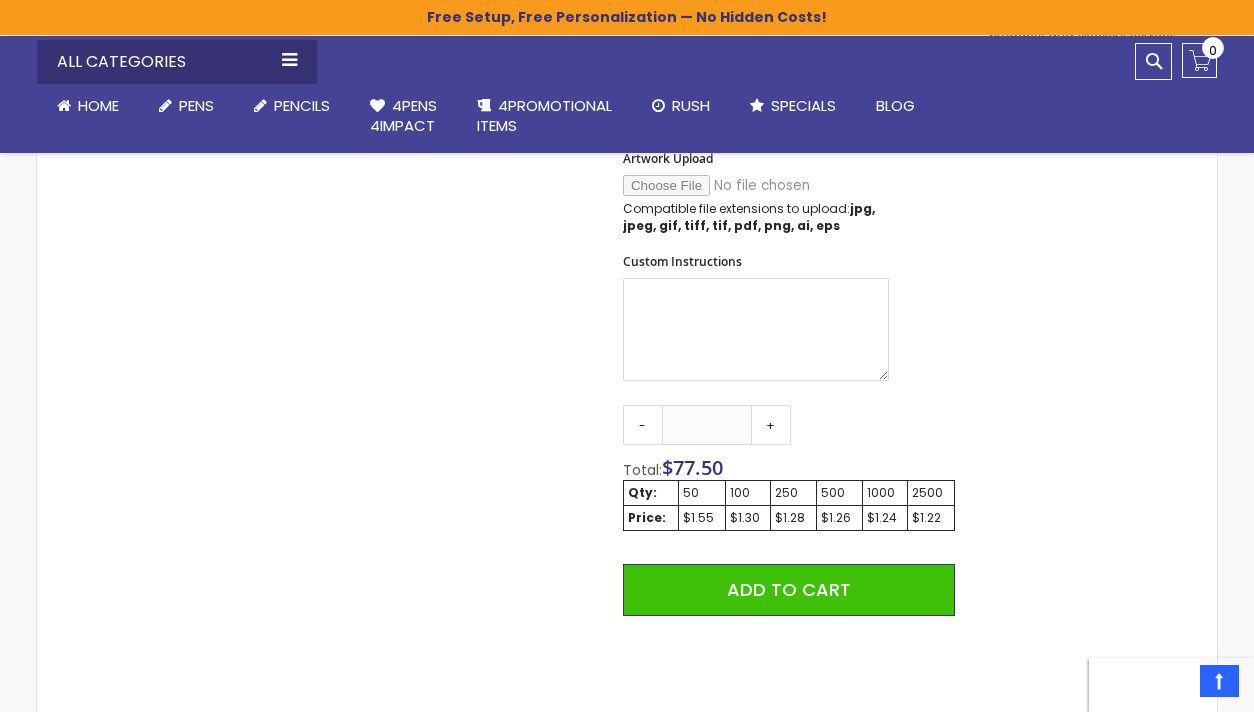 click on "Close dialog Sign up to get your Mystery Discount !
Name Send Me the Deal! >> No thanks, I don't want a discount. [NAME]" at bounding box center (627, 356) 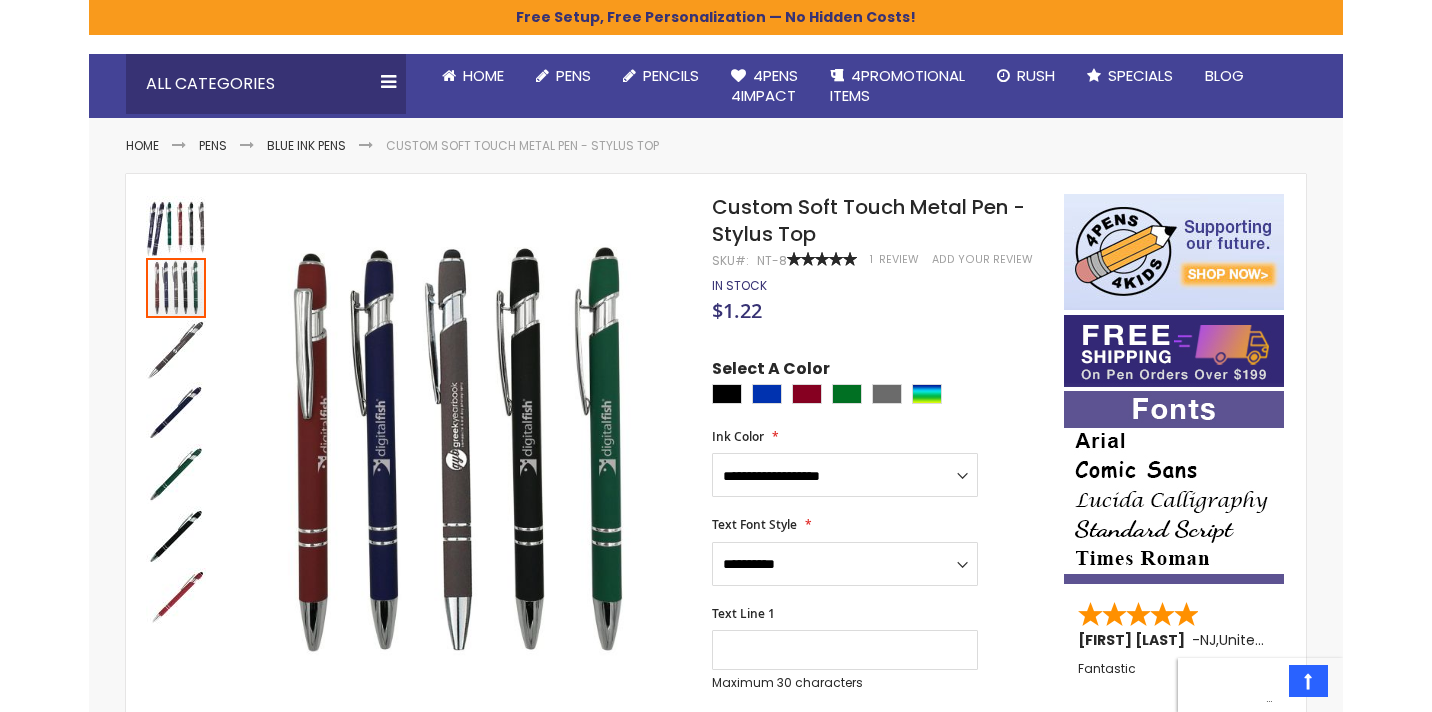 scroll, scrollTop: 130, scrollLeft: 0, axis: vertical 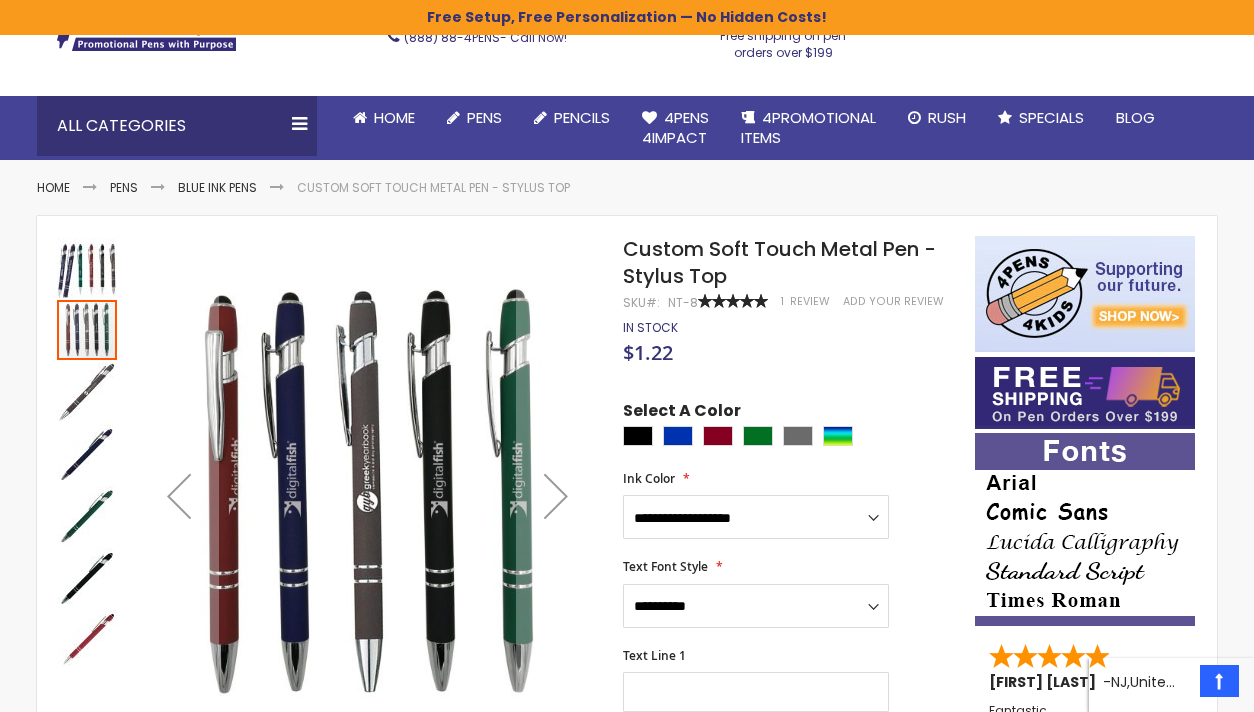 click at bounding box center [87, 268] 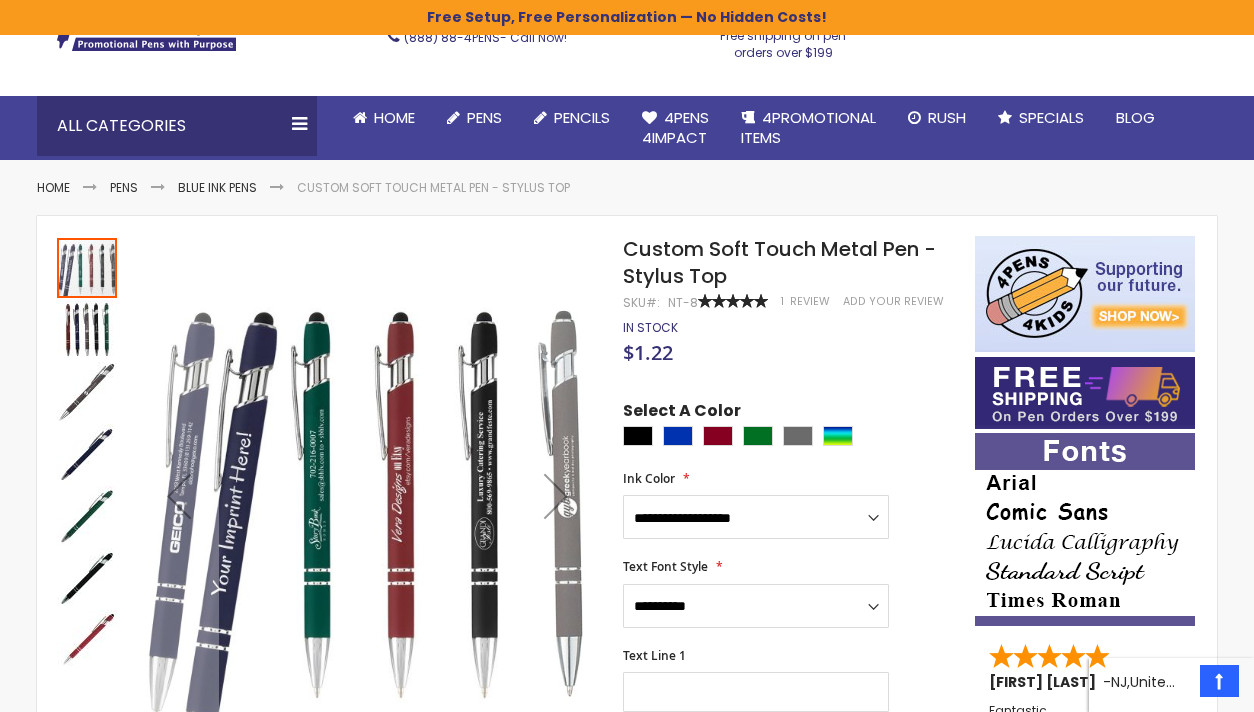 click at bounding box center [87, 330] 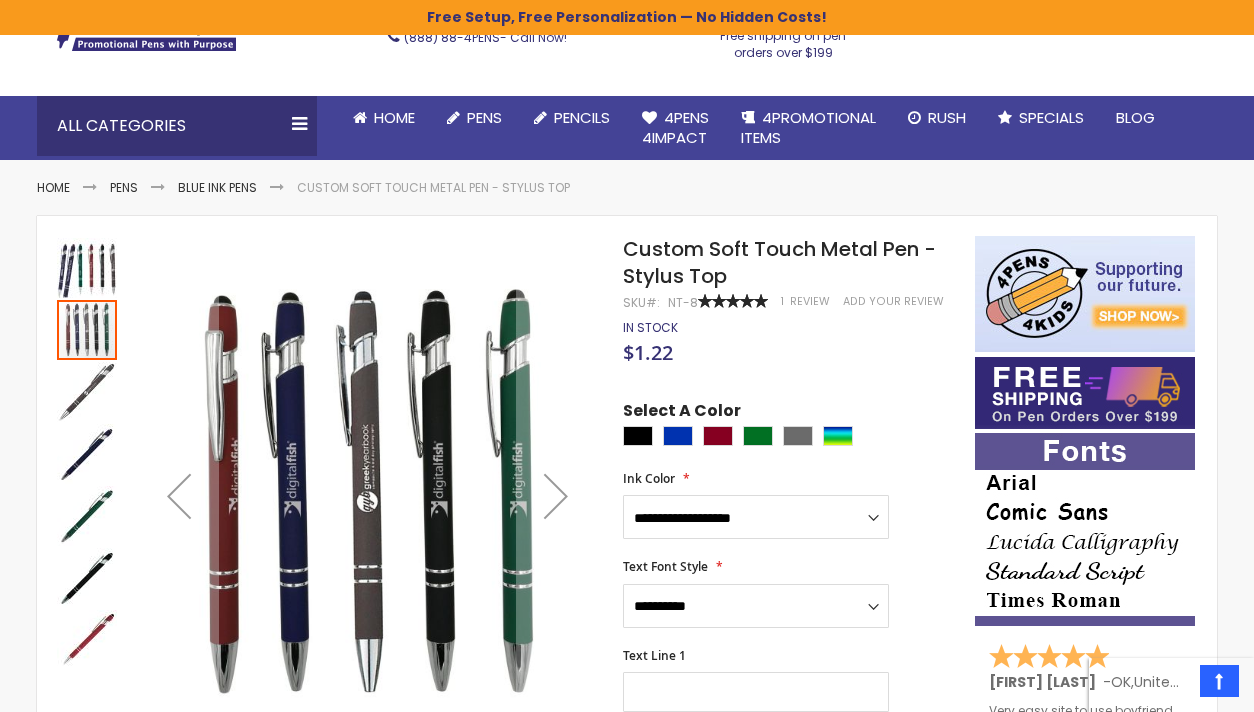 click at bounding box center [87, 392] 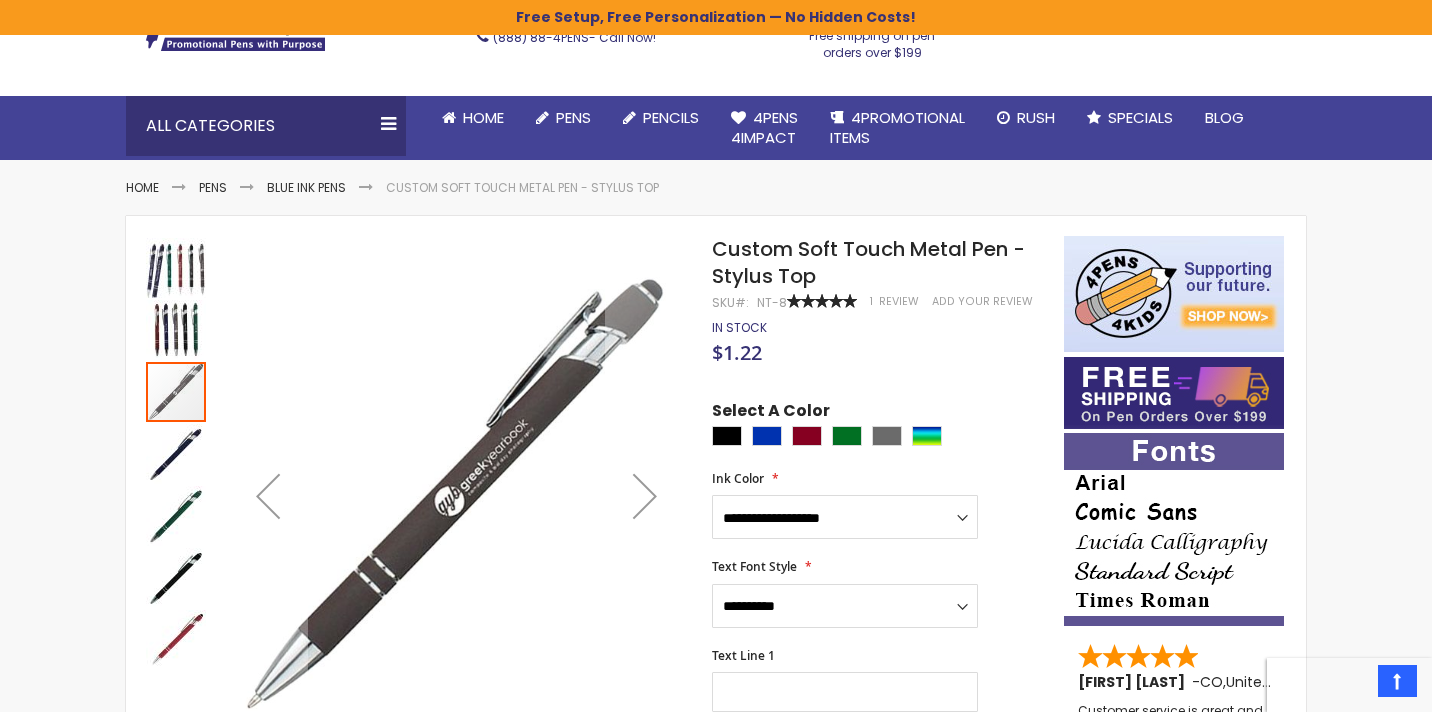 click at bounding box center (176, 454) 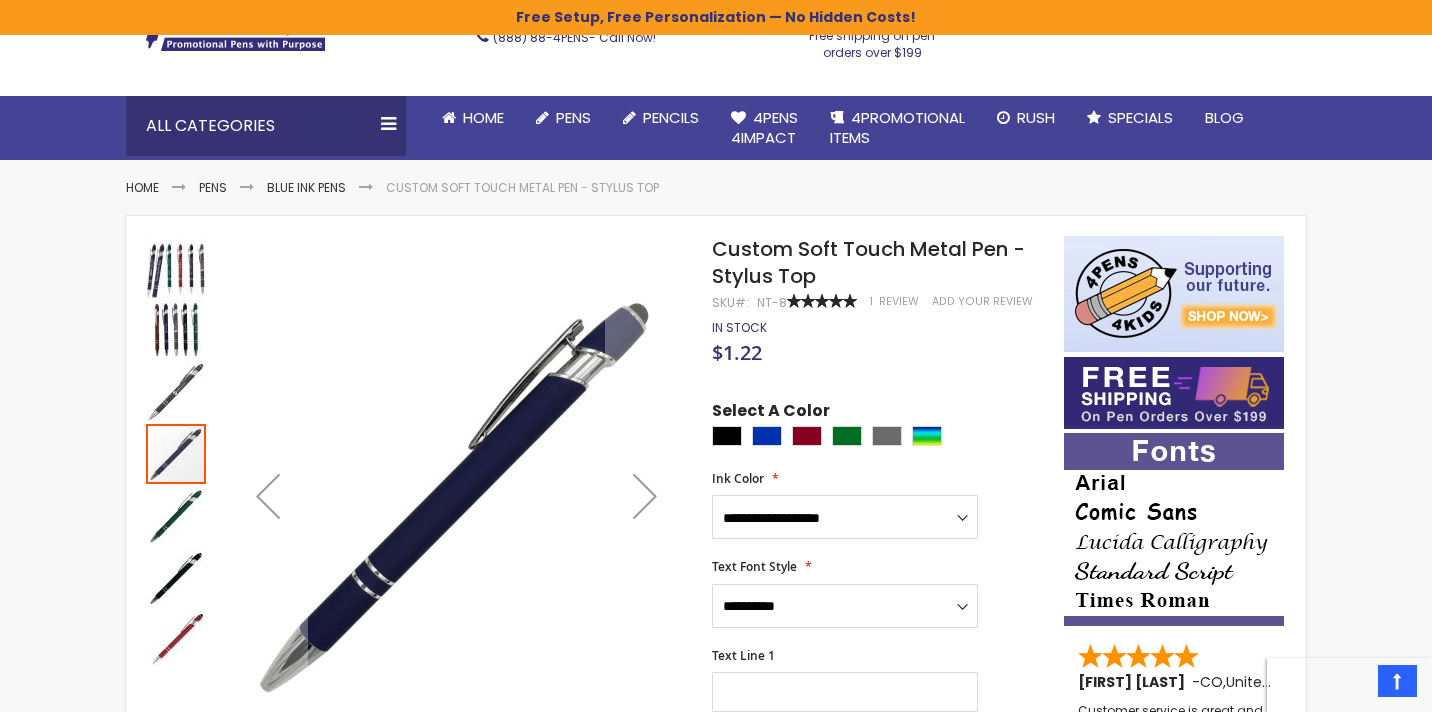 click at bounding box center (176, 516) 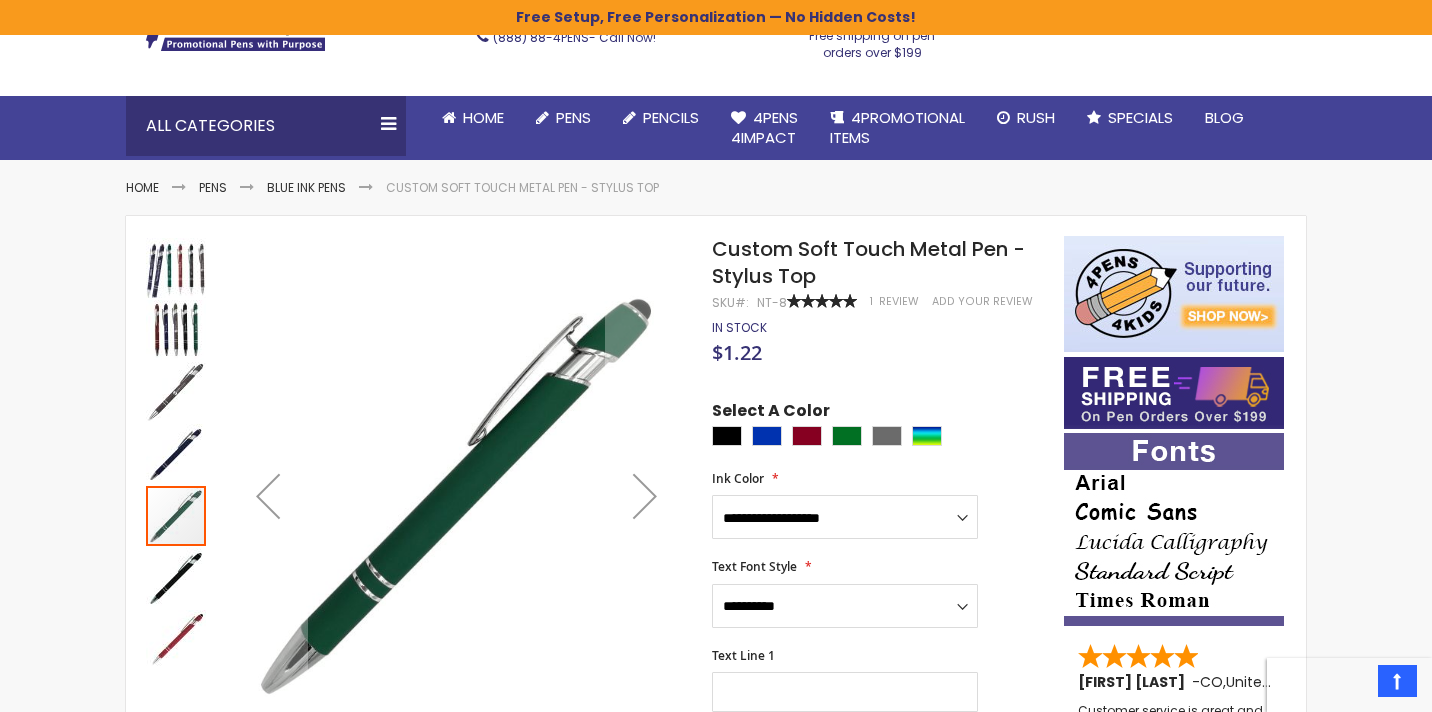 click at bounding box center [176, 578] 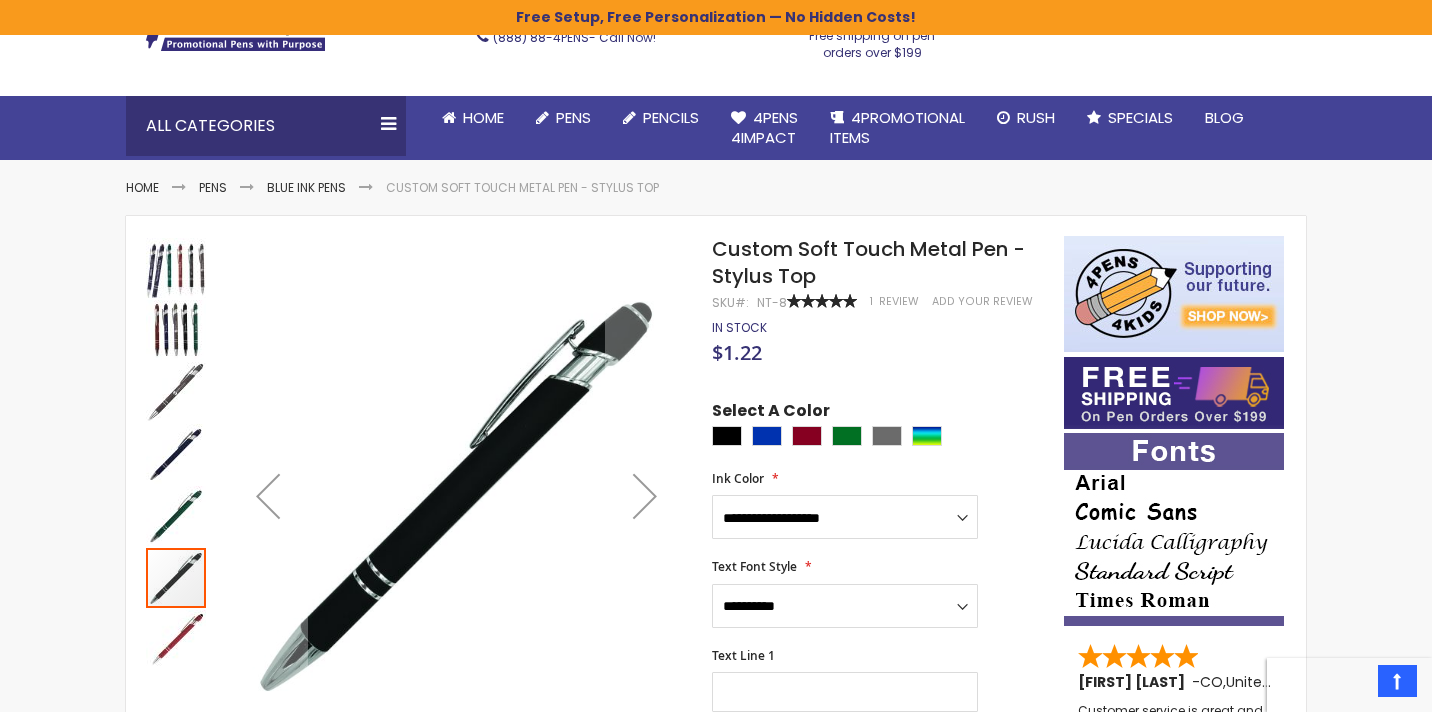 click at bounding box center [405, 495] 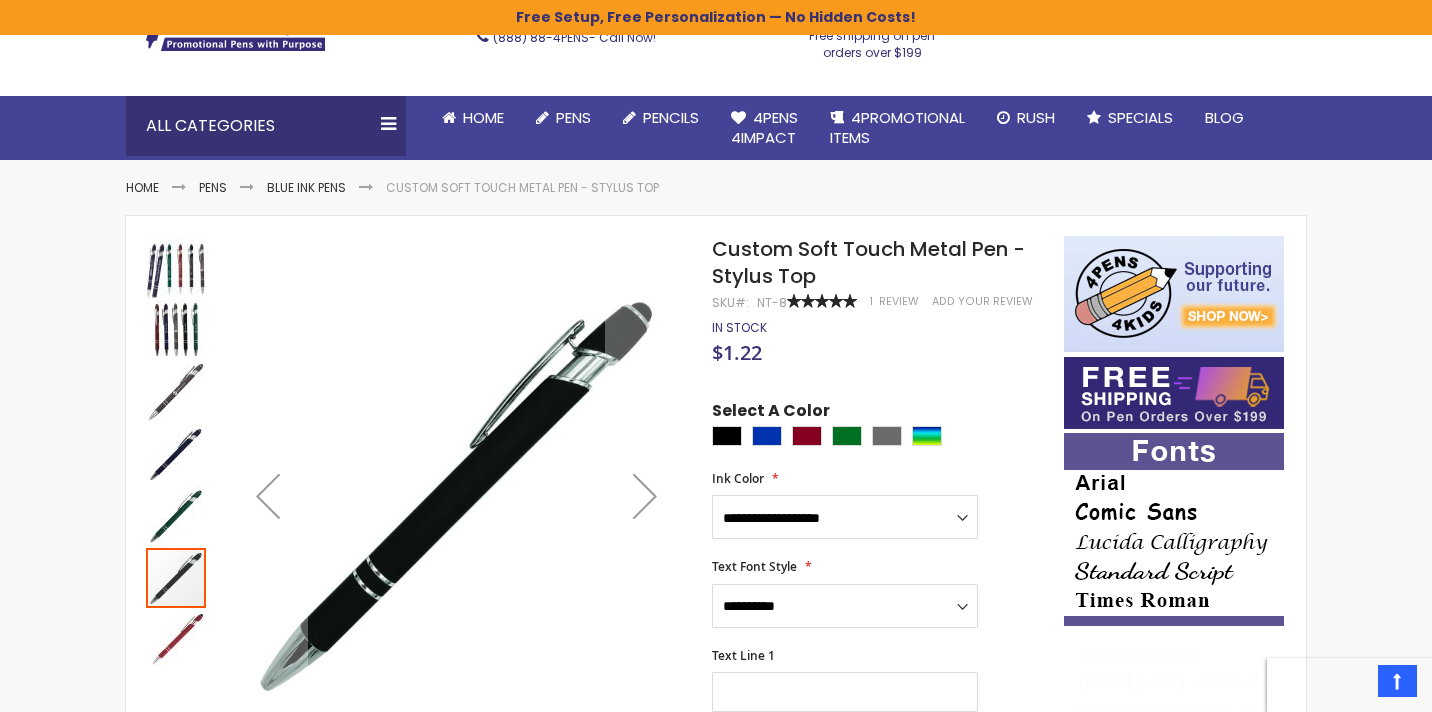 click at bounding box center [176, 640] 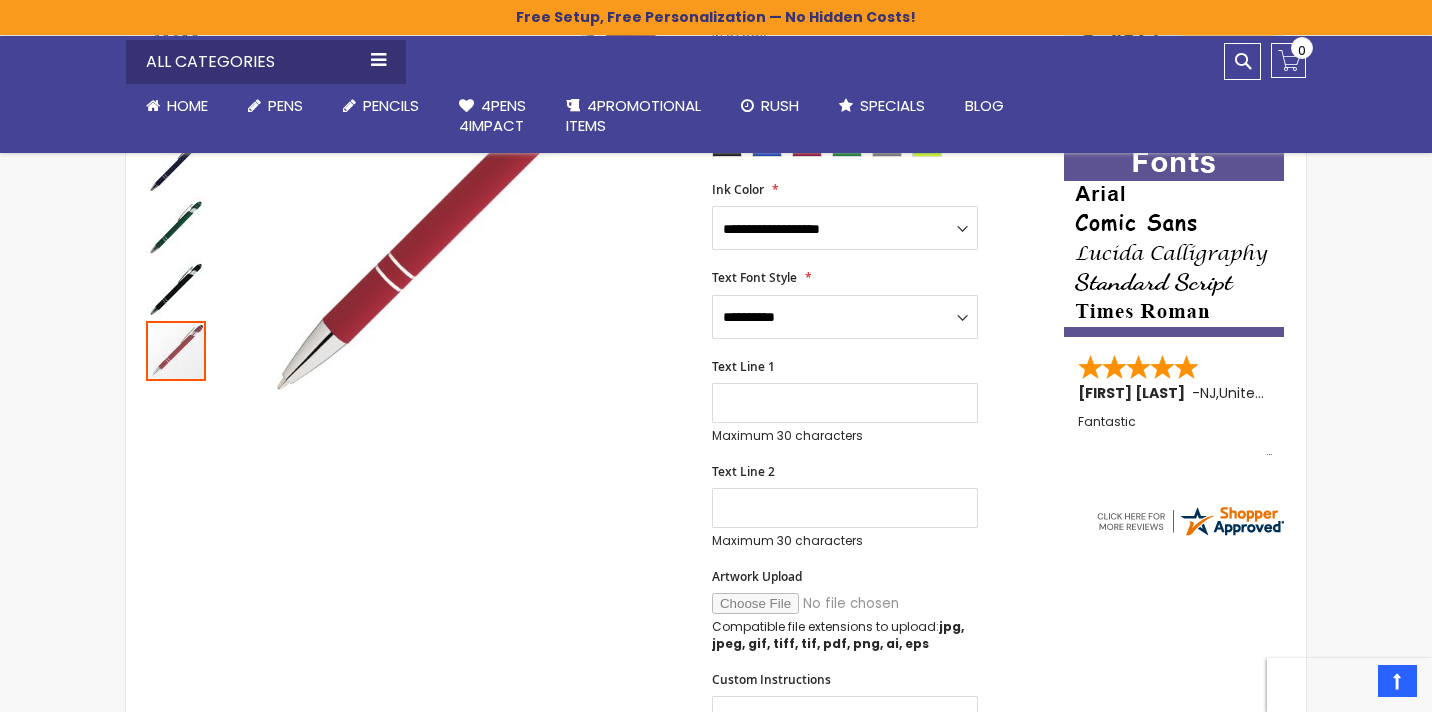 scroll, scrollTop: 420, scrollLeft: 0, axis: vertical 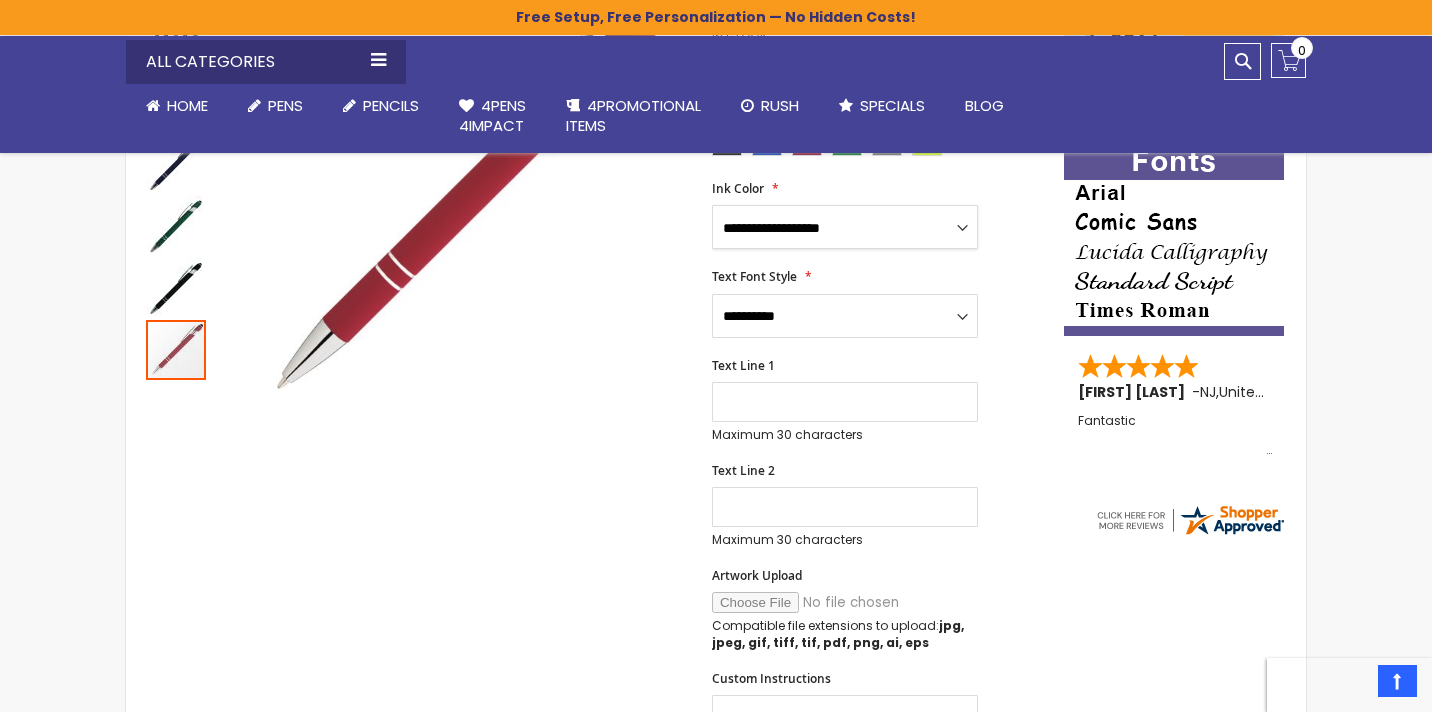 click on "**********" at bounding box center [845, 227] 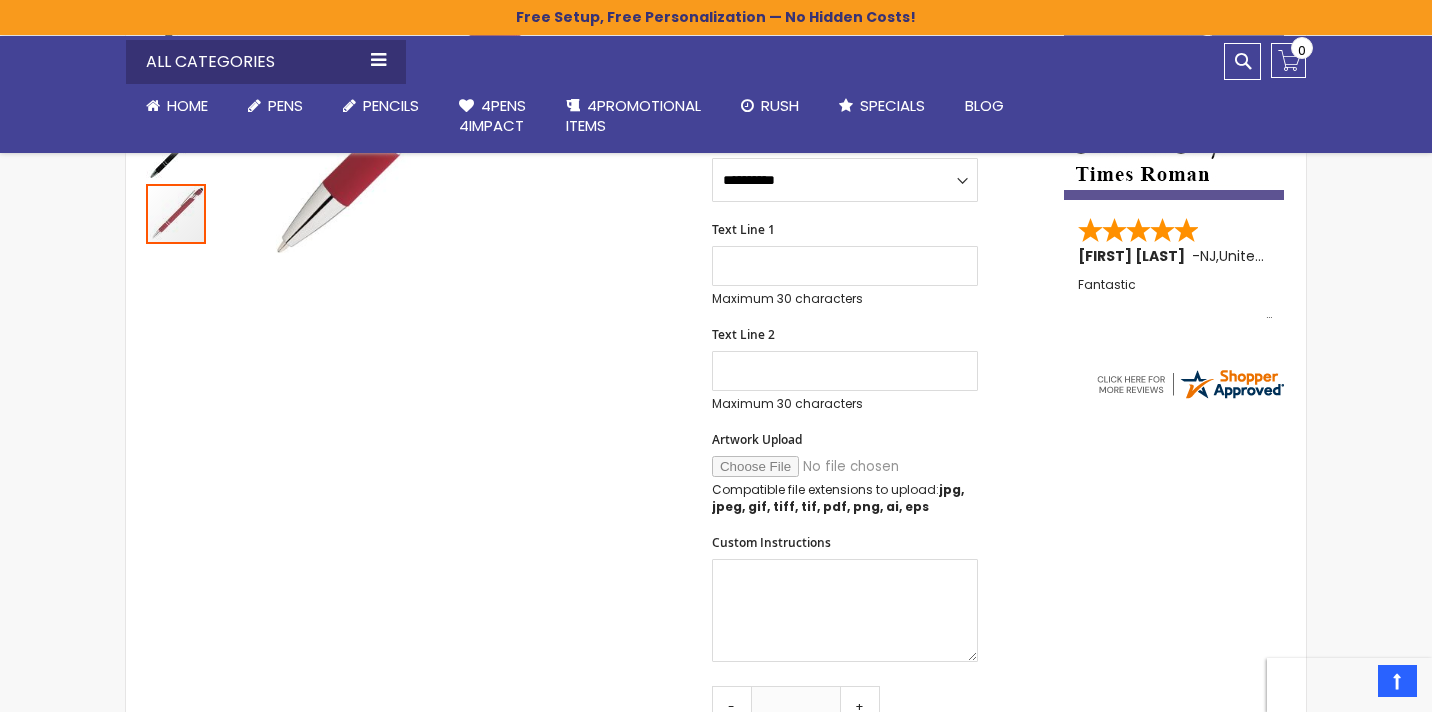 scroll, scrollTop: 557, scrollLeft: 0, axis: vertical 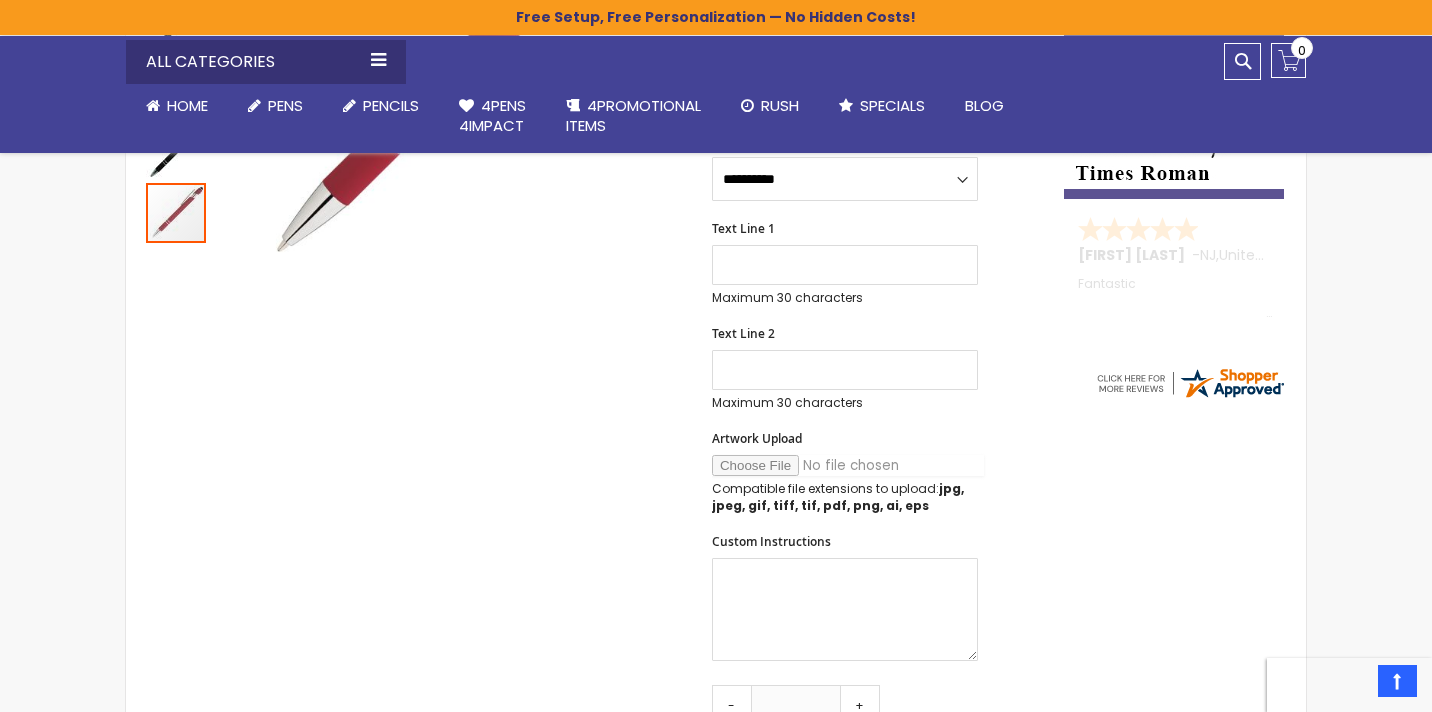 click on "Artwork Upload" at bounding box center (848, 465) 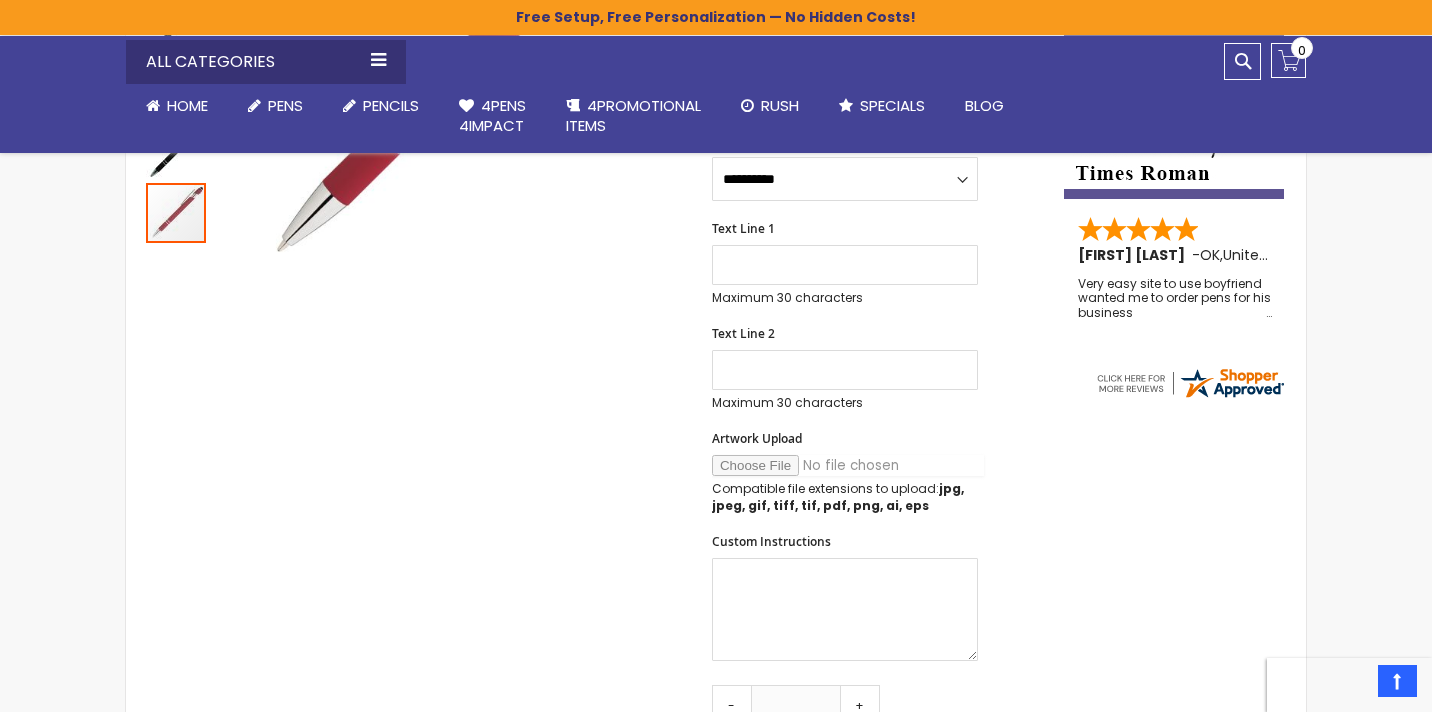 type on "**********" 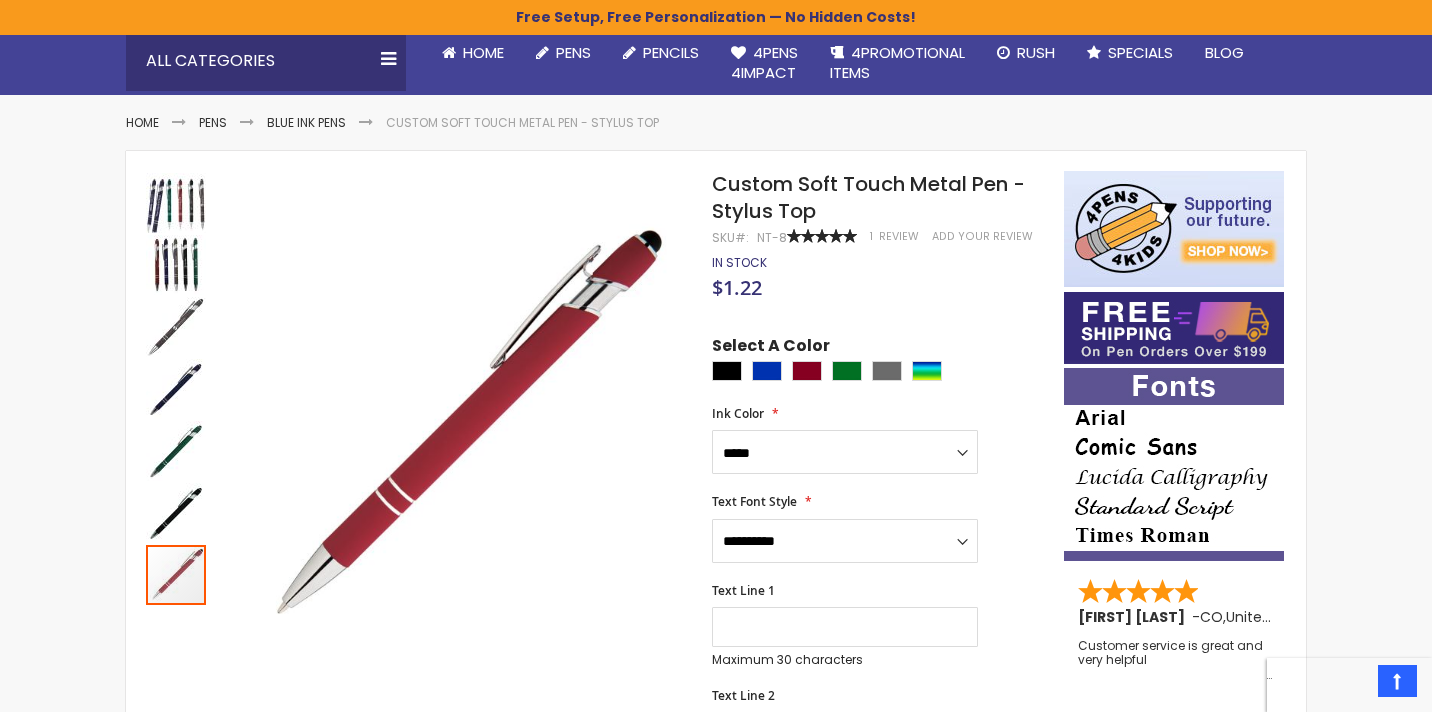 scroll, scrollTop: 191, scrollLeft: 0, axis: vertical 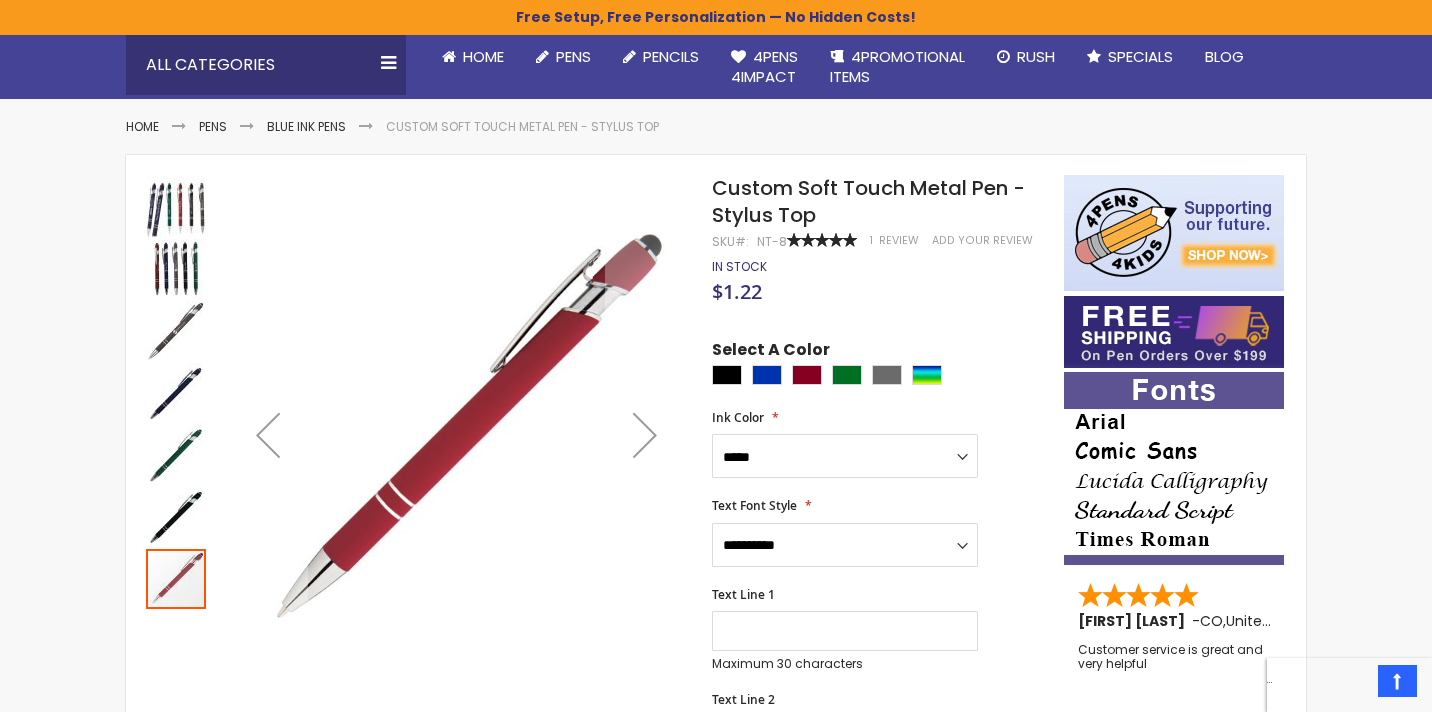 click at bounding box center (176, 393) 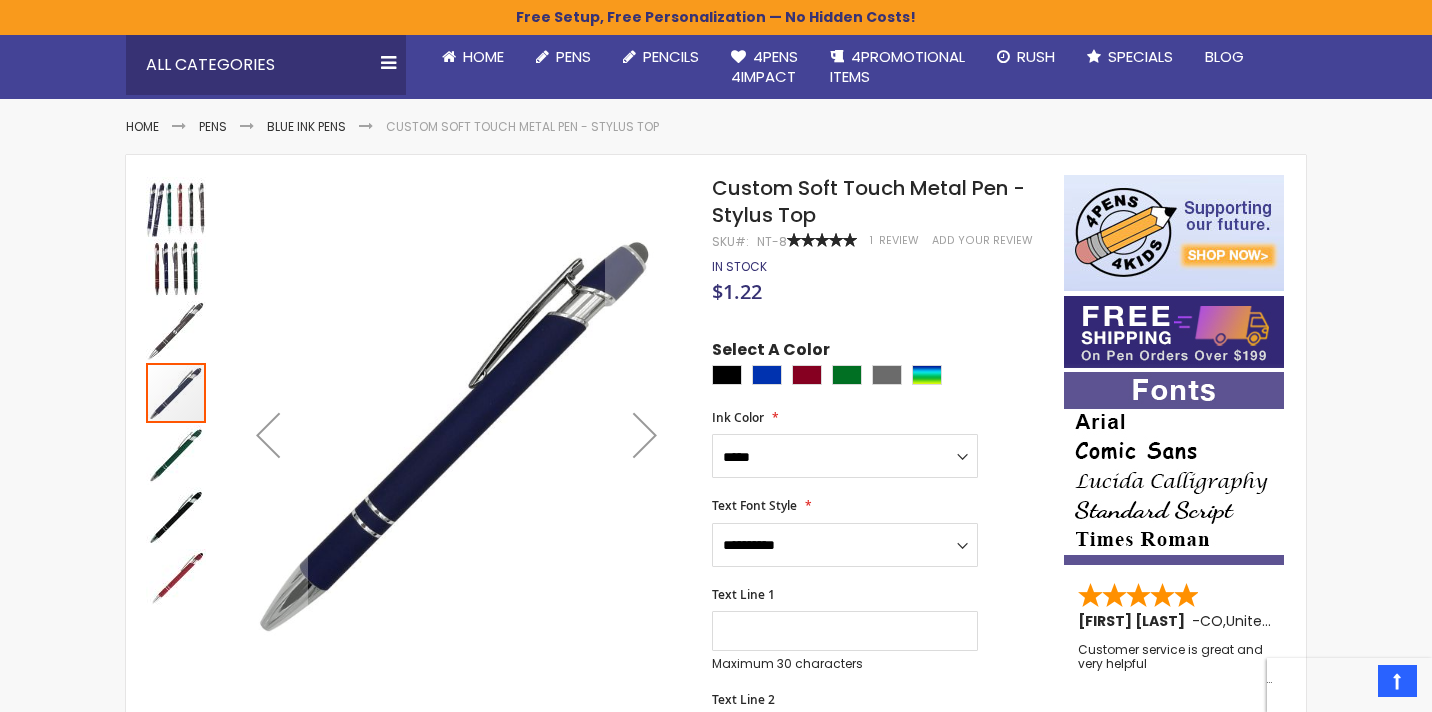 click at bounding box center (177, 516) 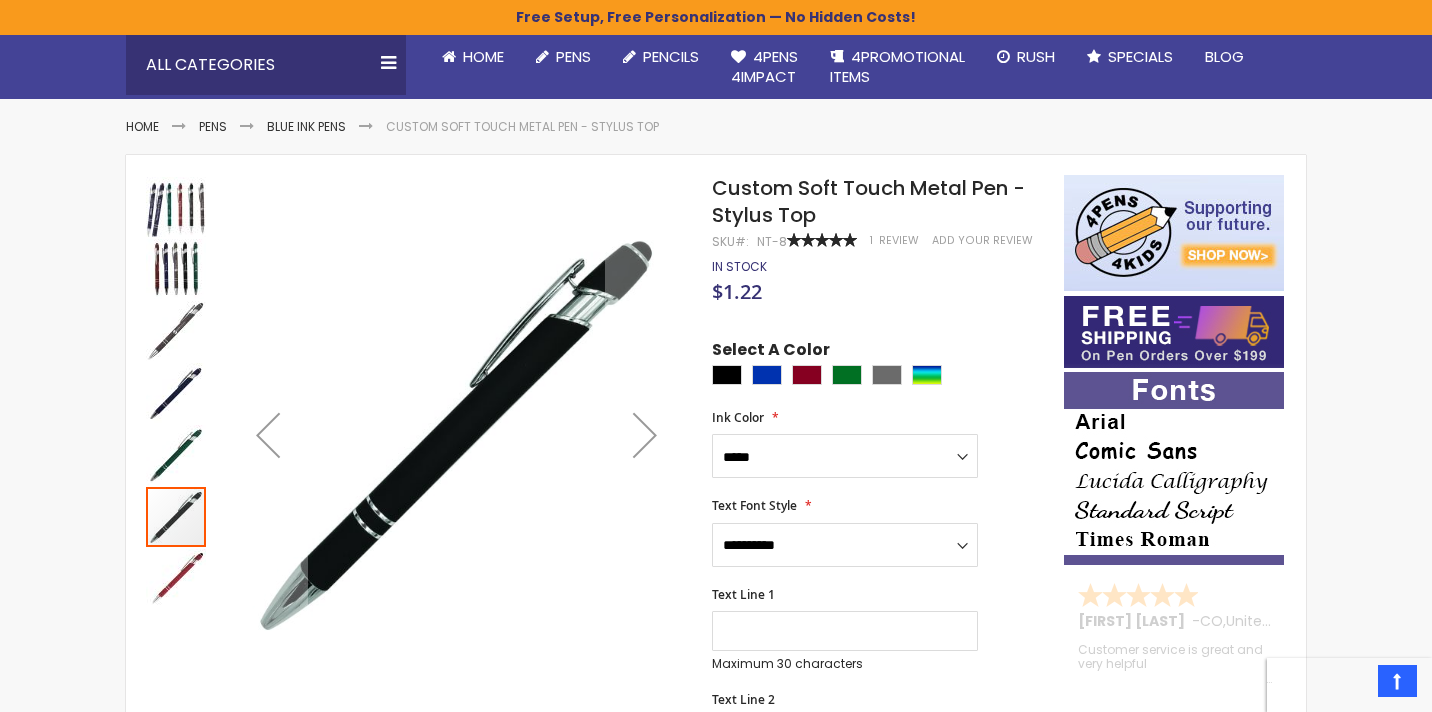 click at bounding box center [176, 517] 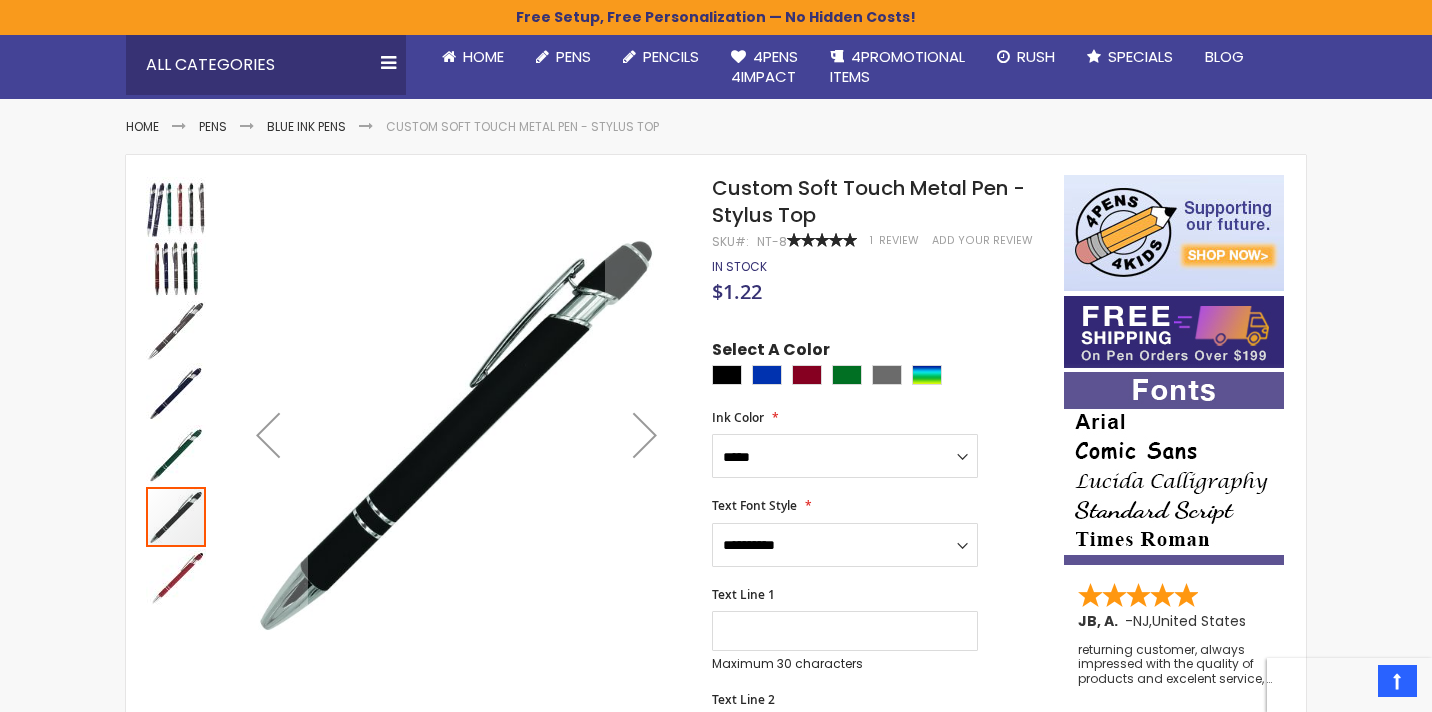 click at bounding box center (176, 331) 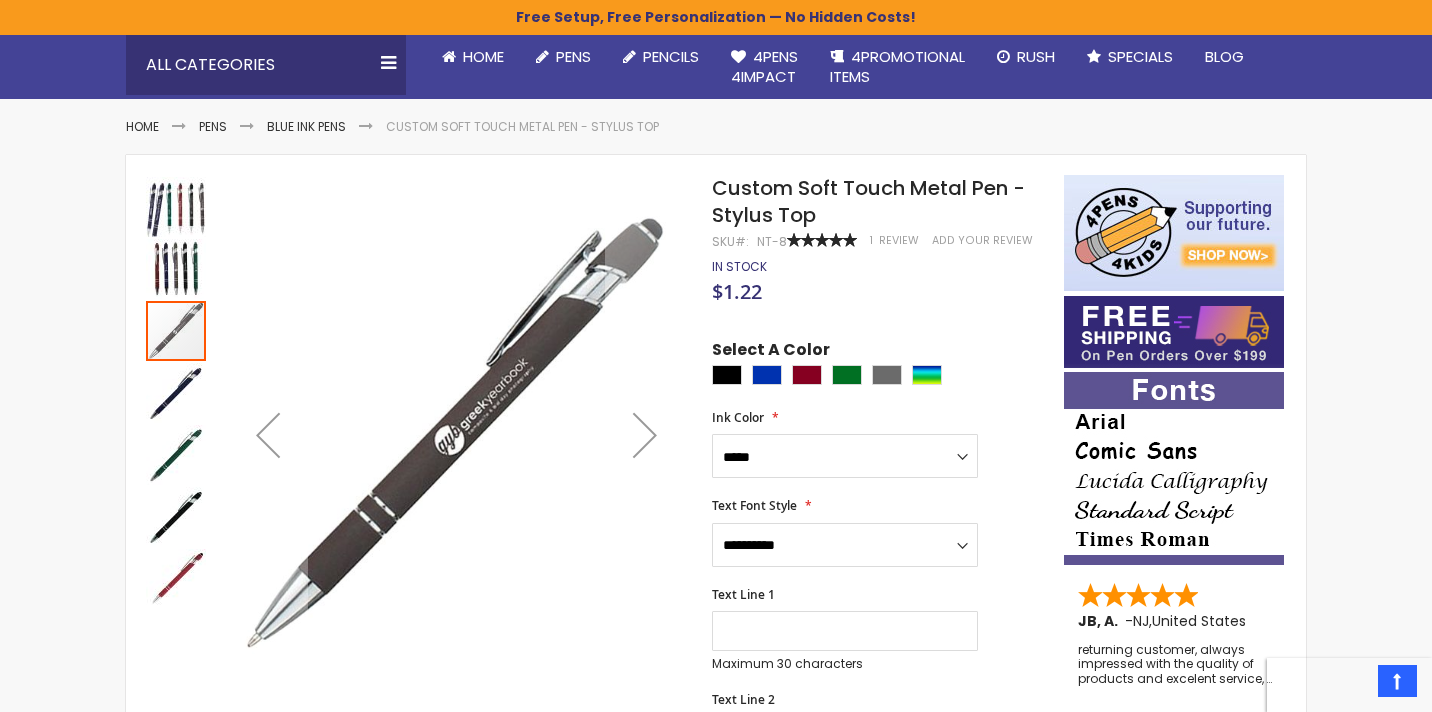 click at bounding box center (176, 393) 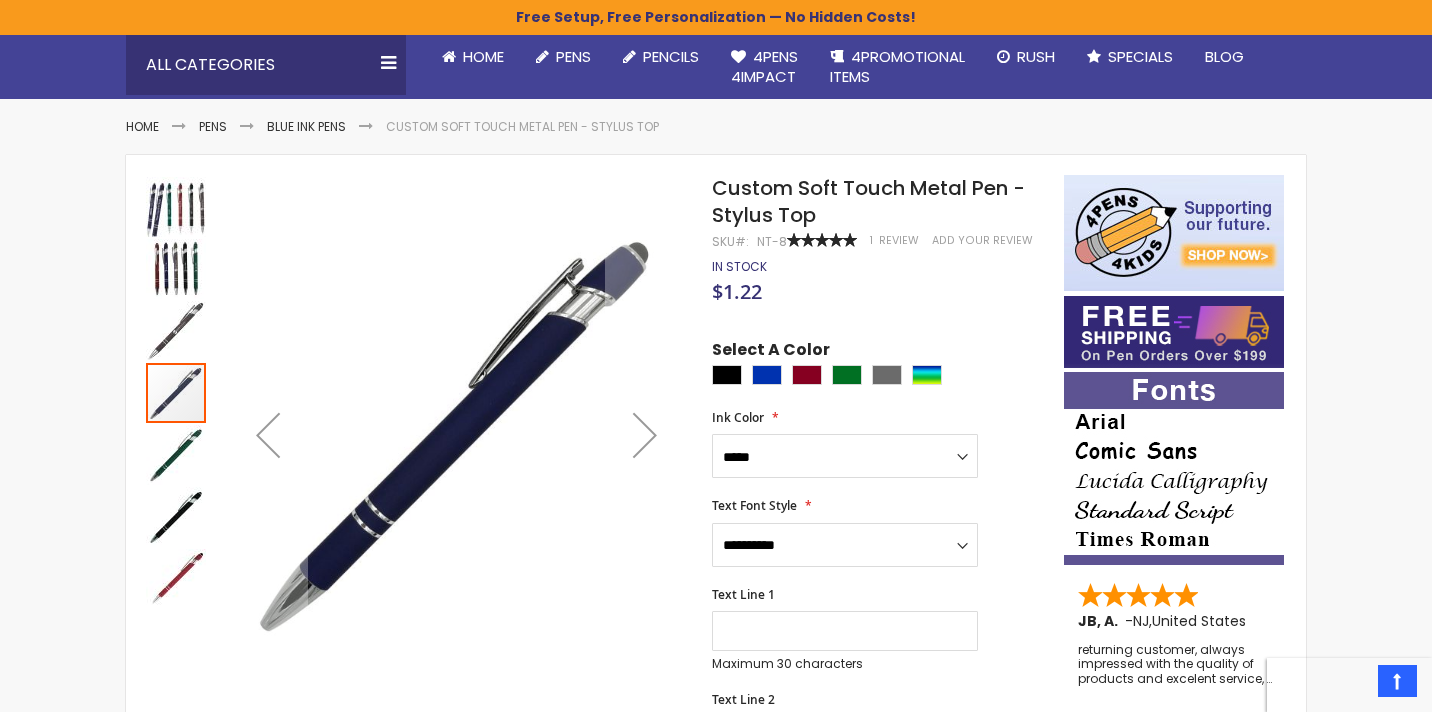 click at bounding box center (176, 331) 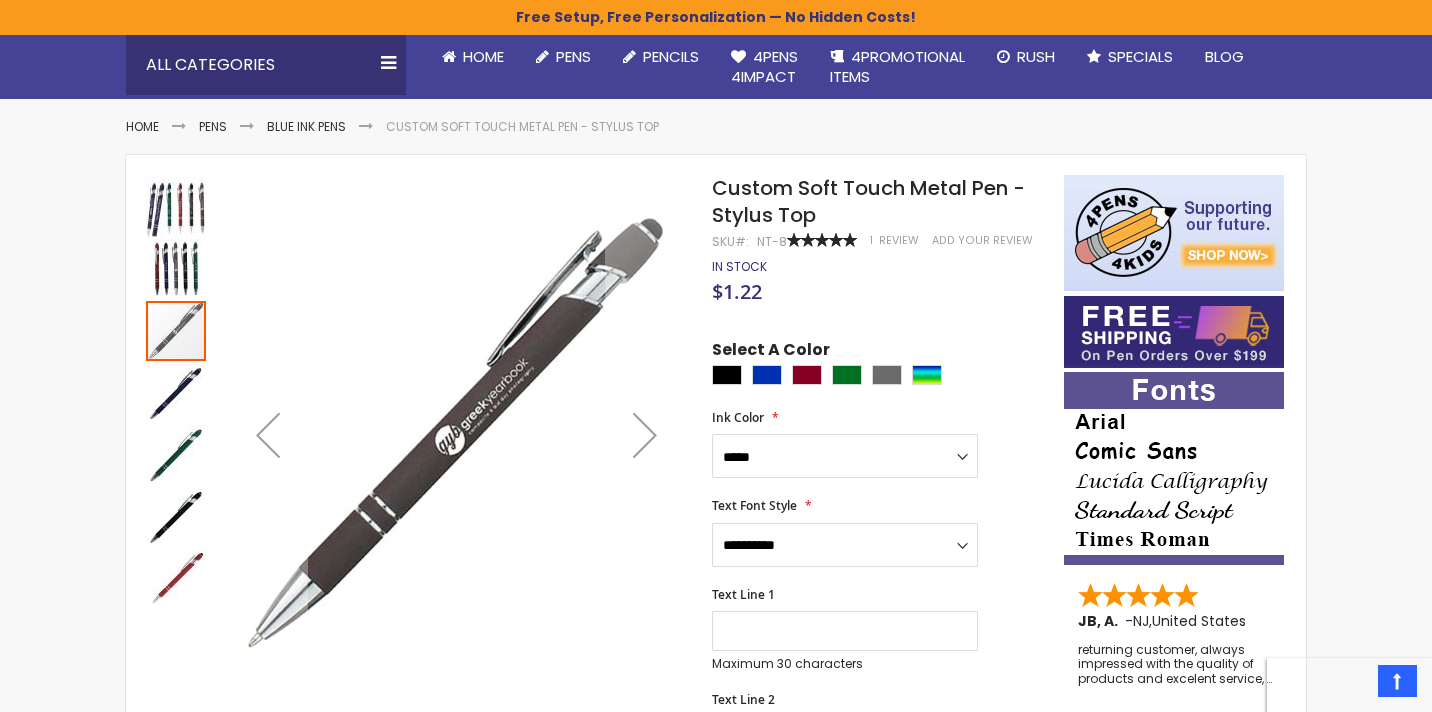 click at bounding box center (176, 207) 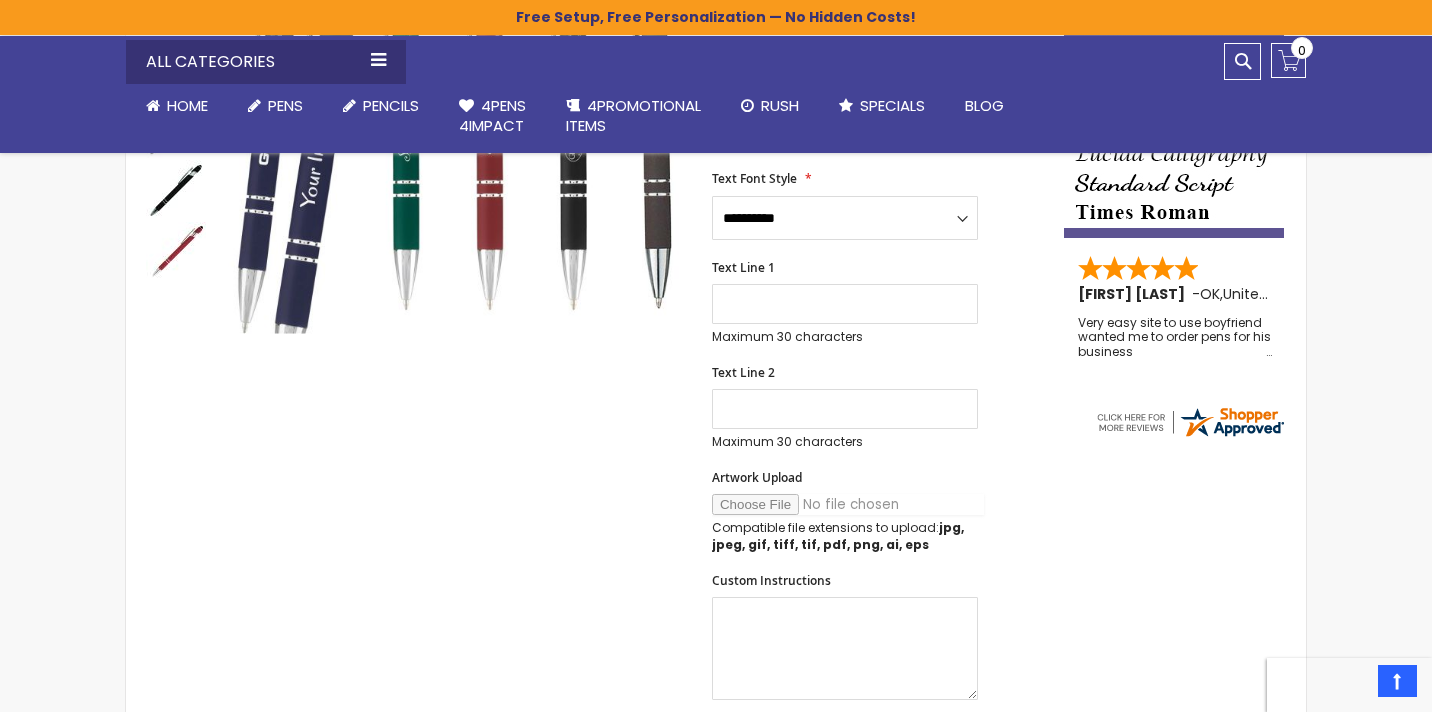 scroll, scrollTop: 402, scrollLeft: 0, axis: vertical 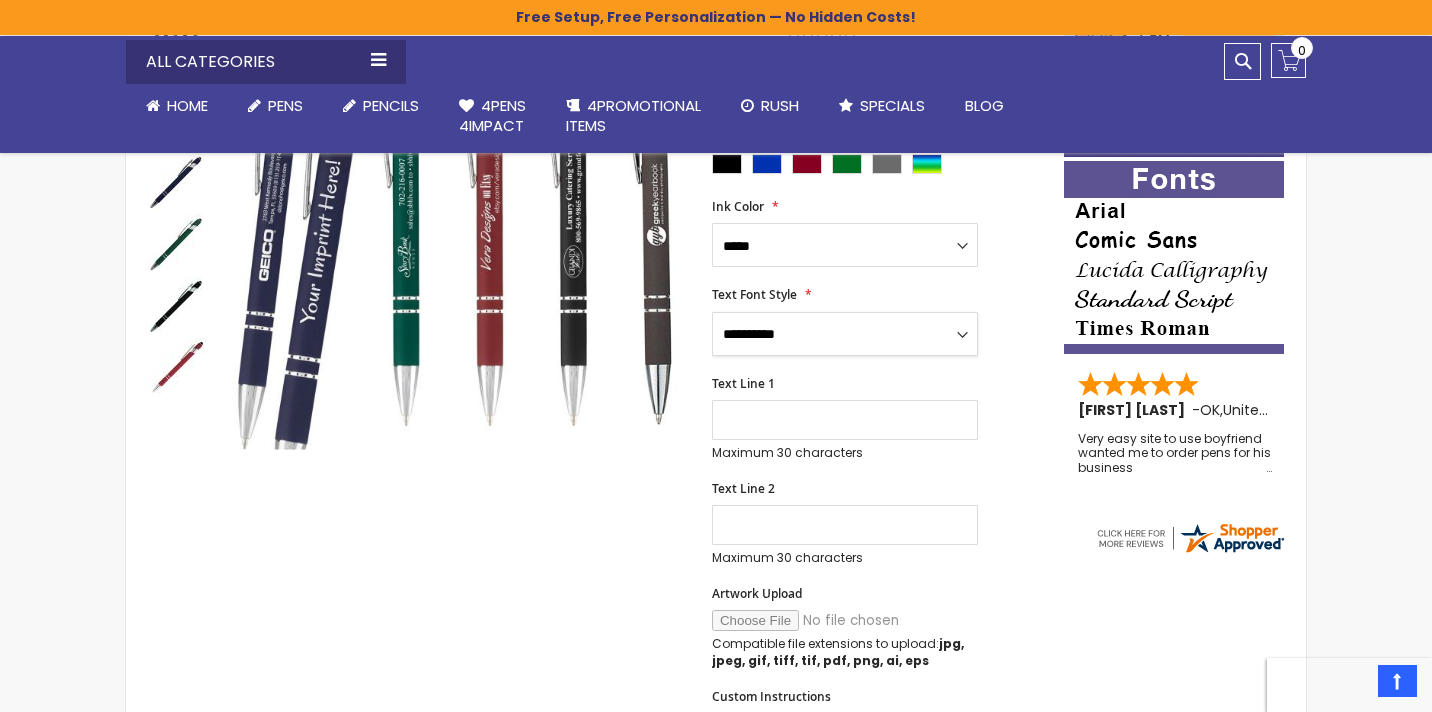 click on "[TEXT] [TEXT] [TEXT] [TEXT] [TEXT] [TEXT] [TEXT]" at bounding box center (845, 334) 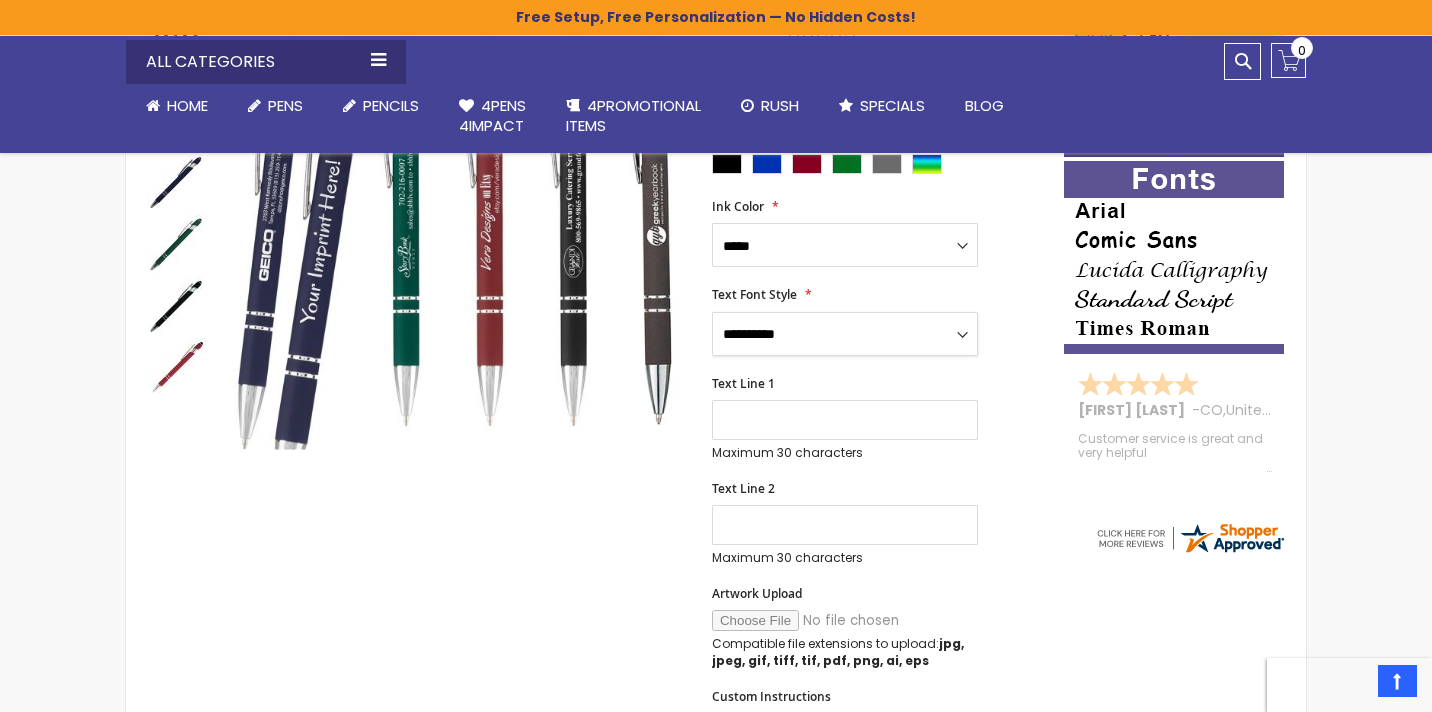 select on "**" 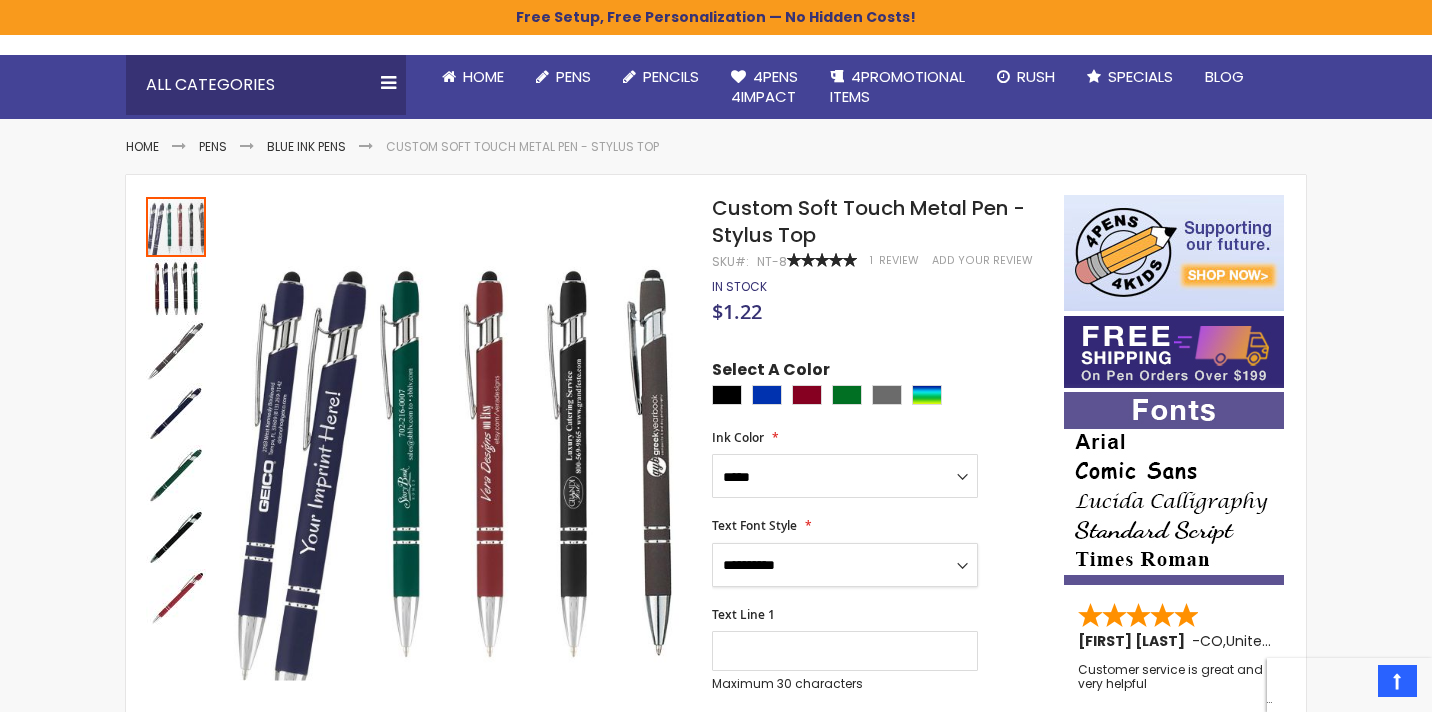 scroll, scrollTop: 165, scrollLeft: 0, axis: vertical 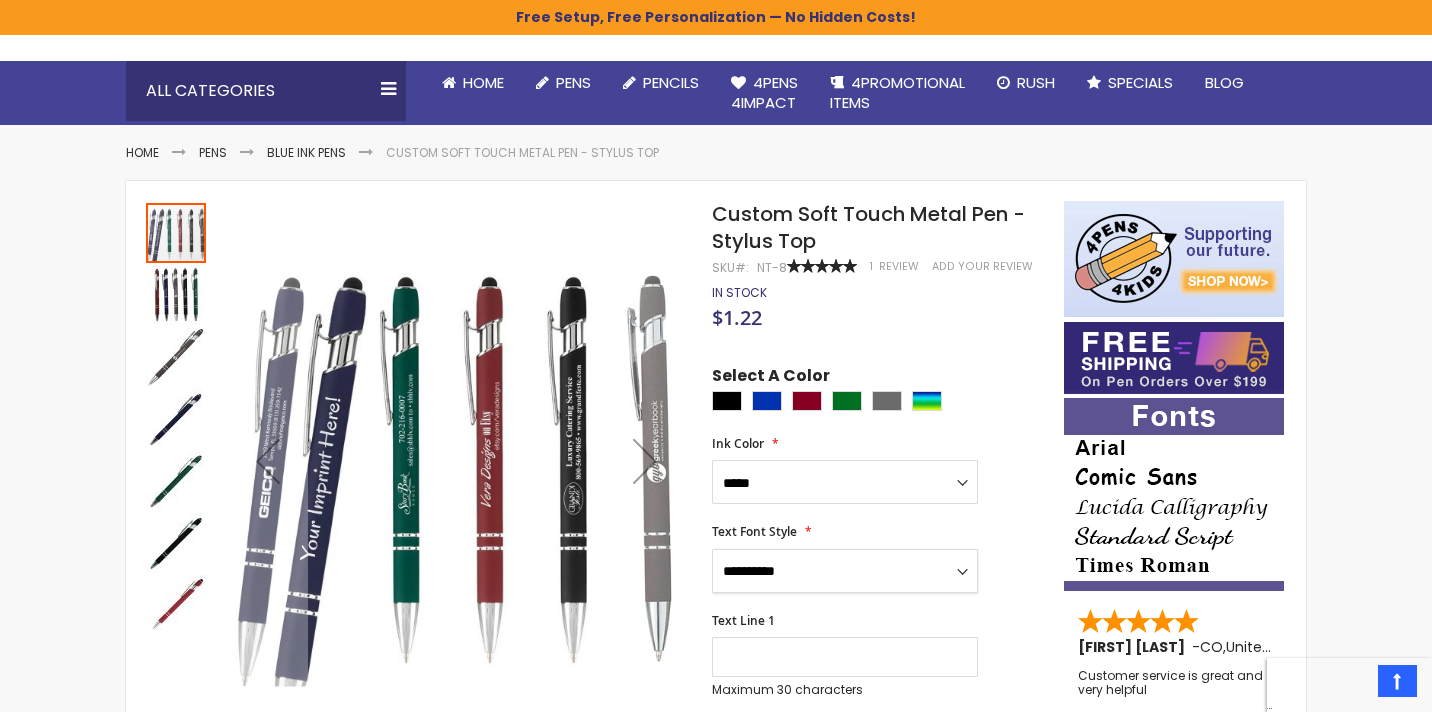 click at bounding box center [176, 357] 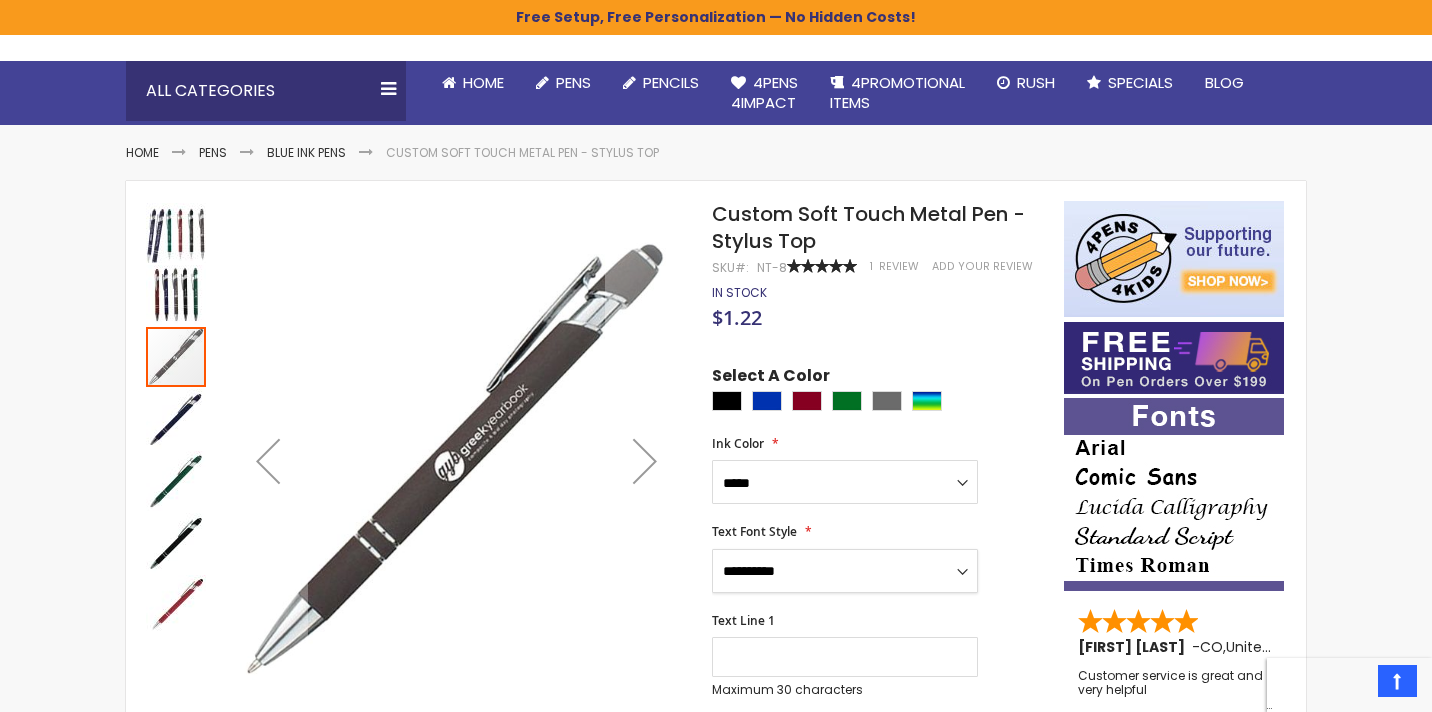 click at bounding box center (176, 419) 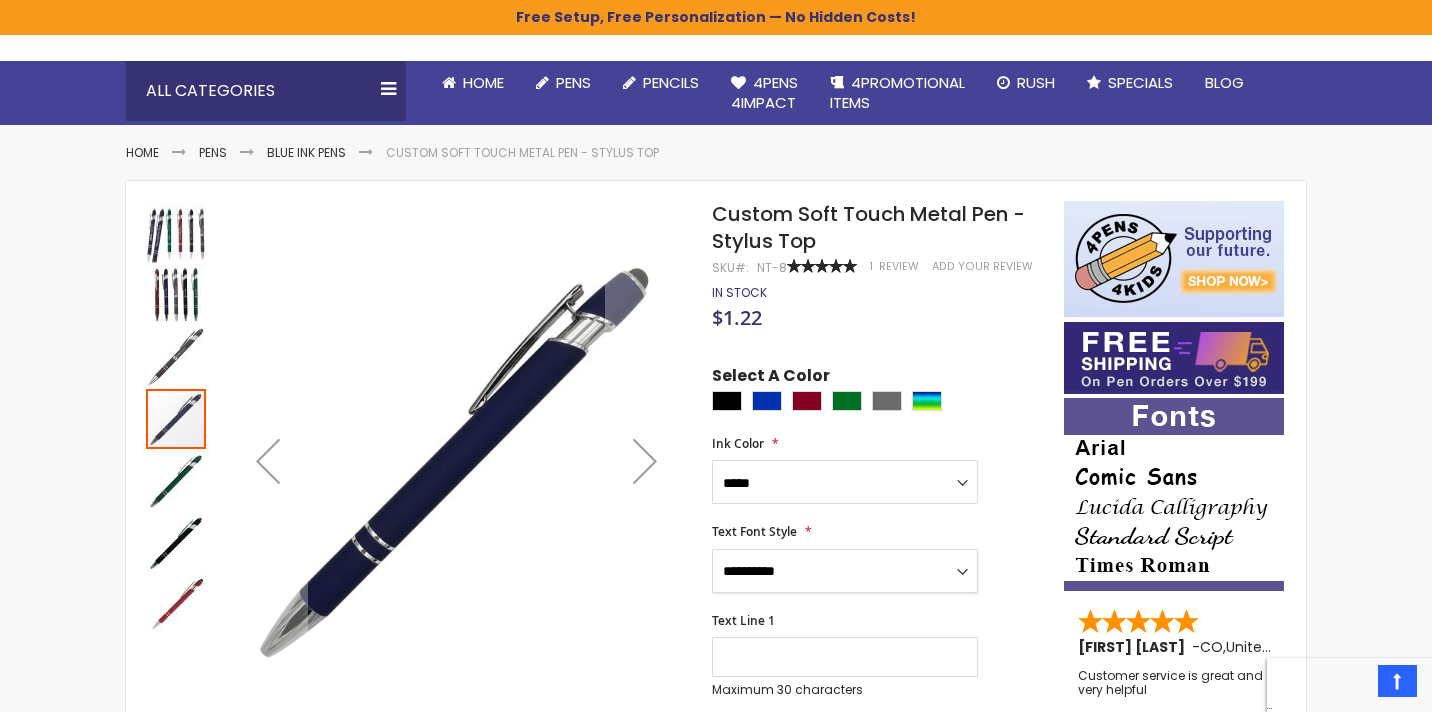 click at bounding box center (176, 481) 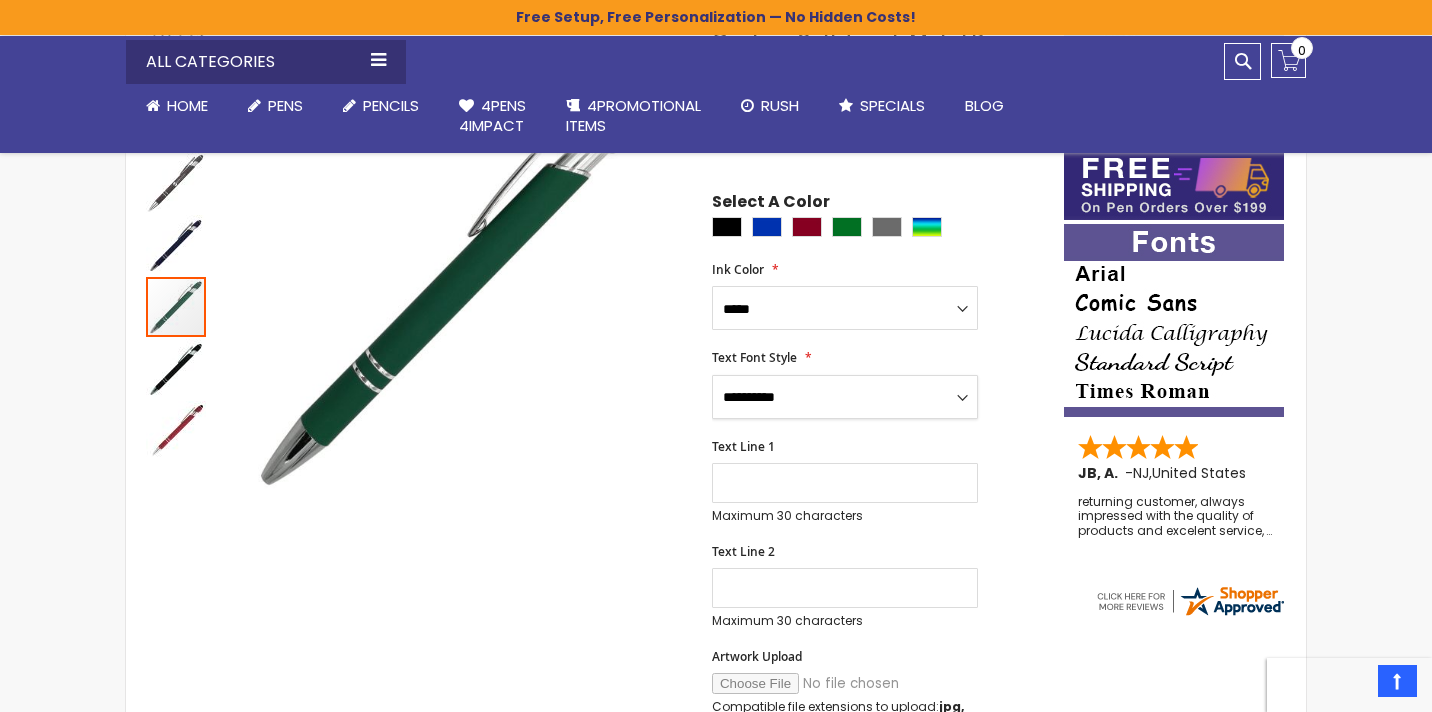 scroll, scrollTop: 341, scrollLeft: 0, axis: vertical 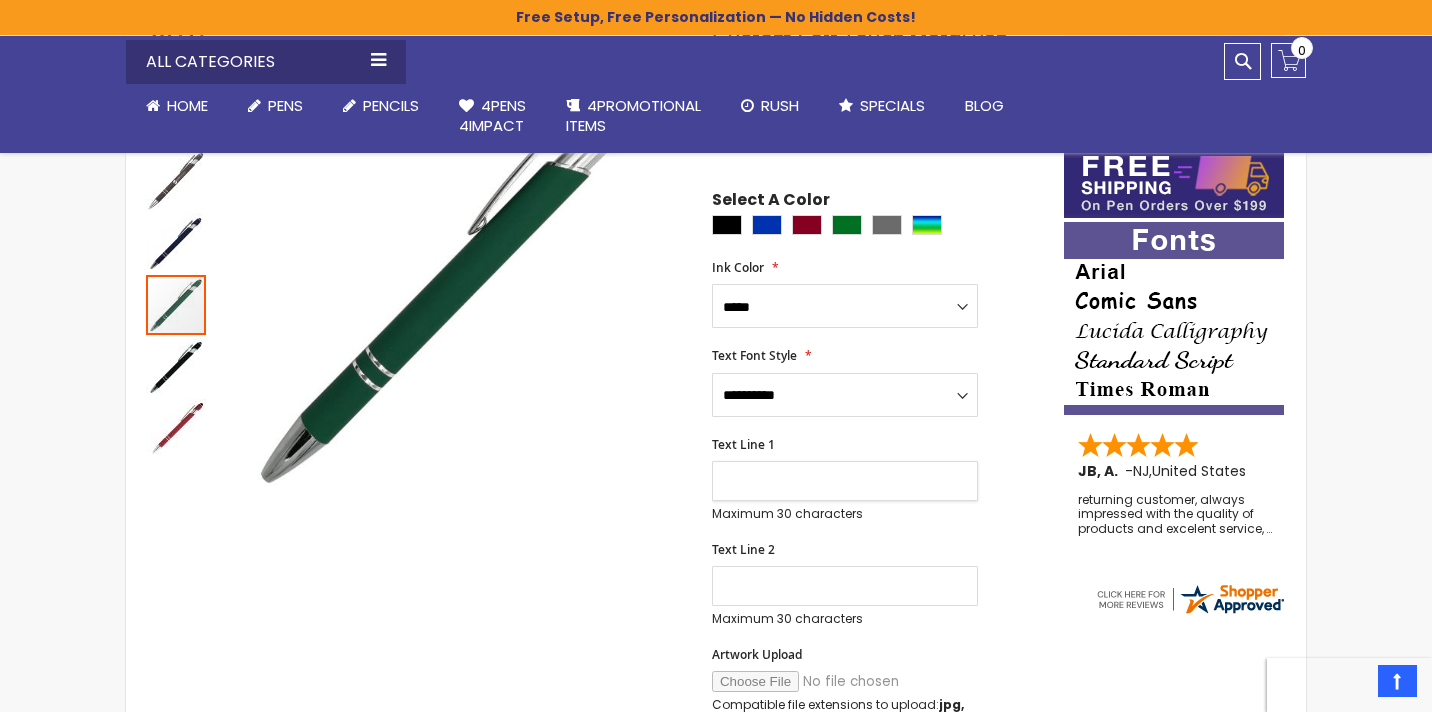click on "Text Line 1" at bounding box center [845, 481] 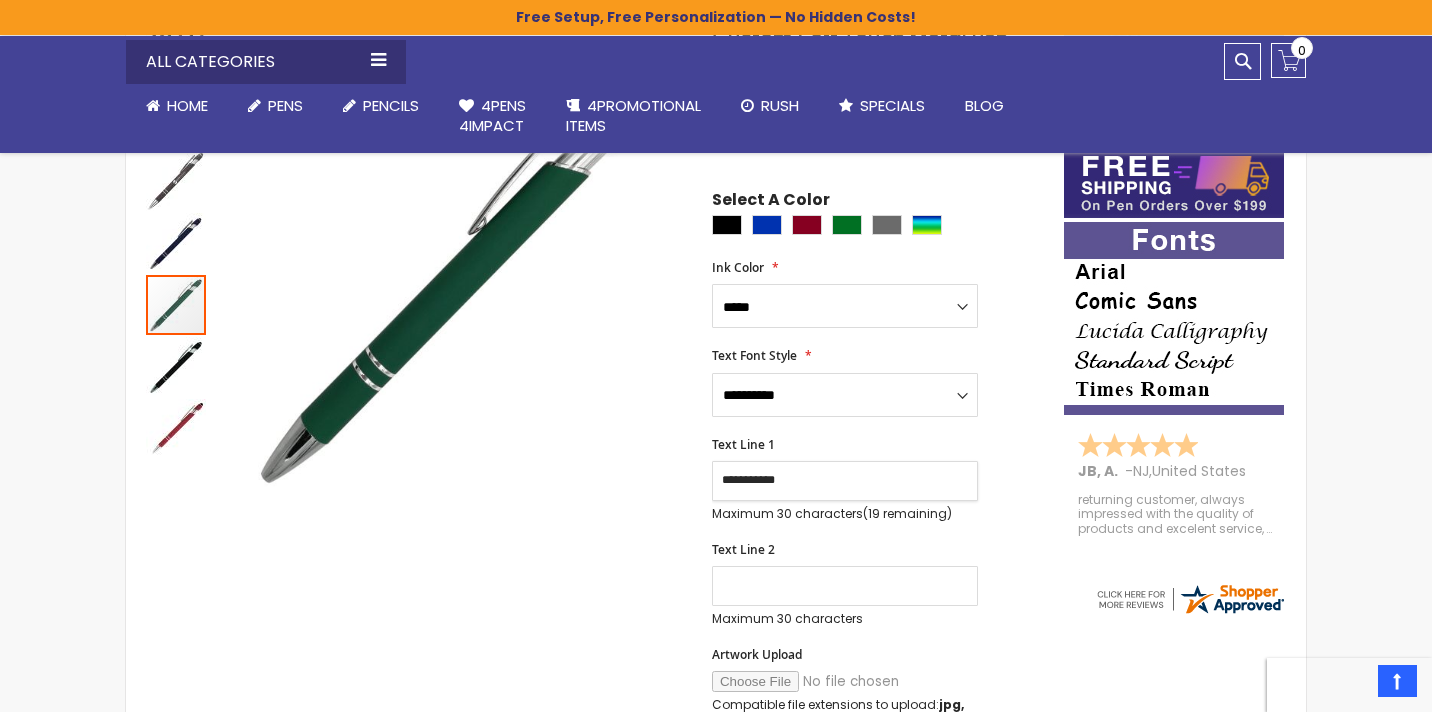 type on "**********" 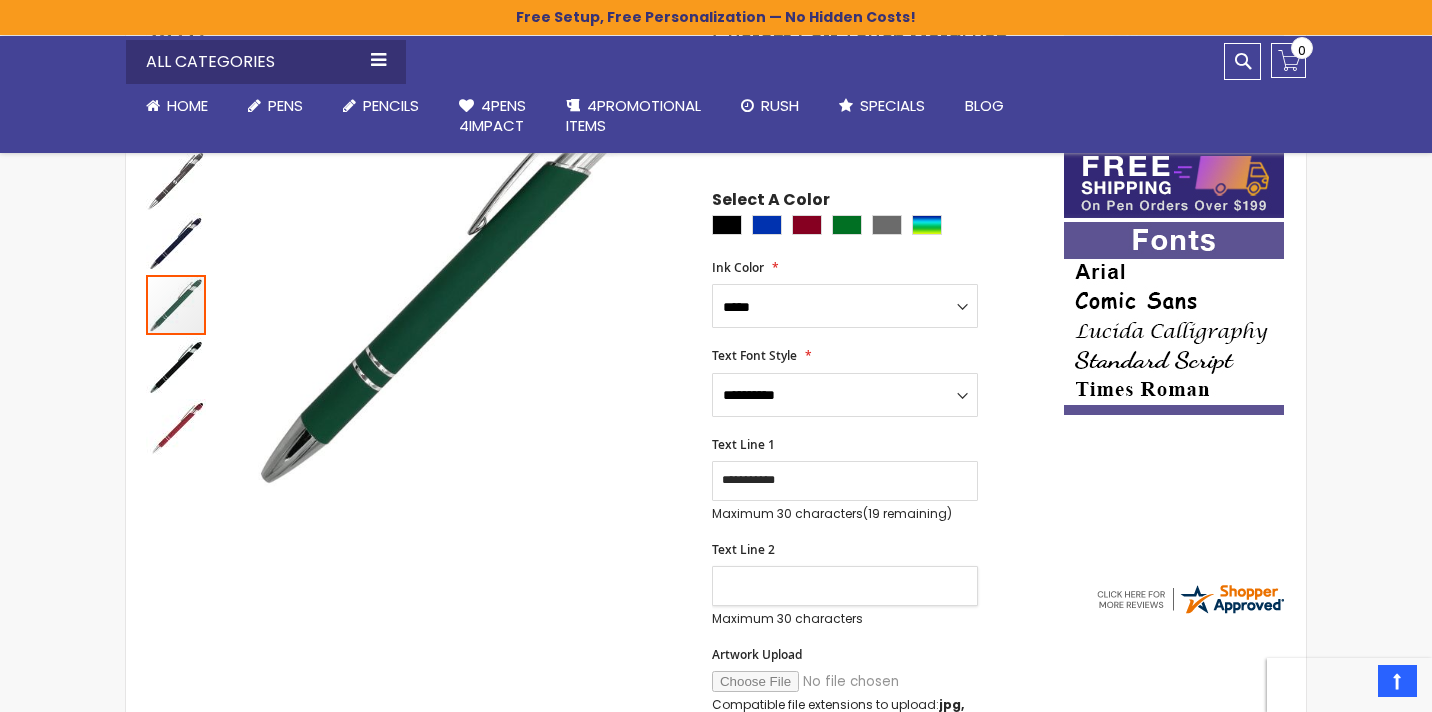 click on "Text Line 2" at bounding box center [845, 586] 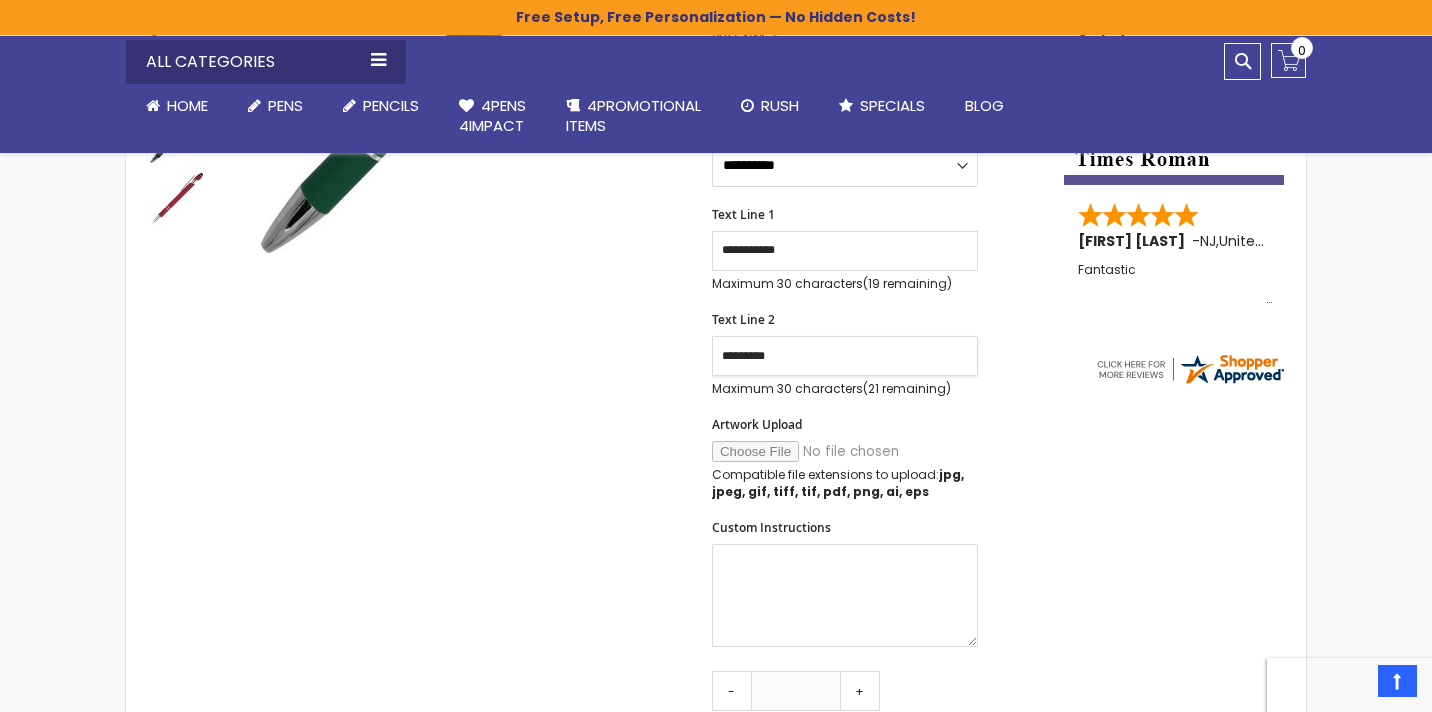 type on "*********" 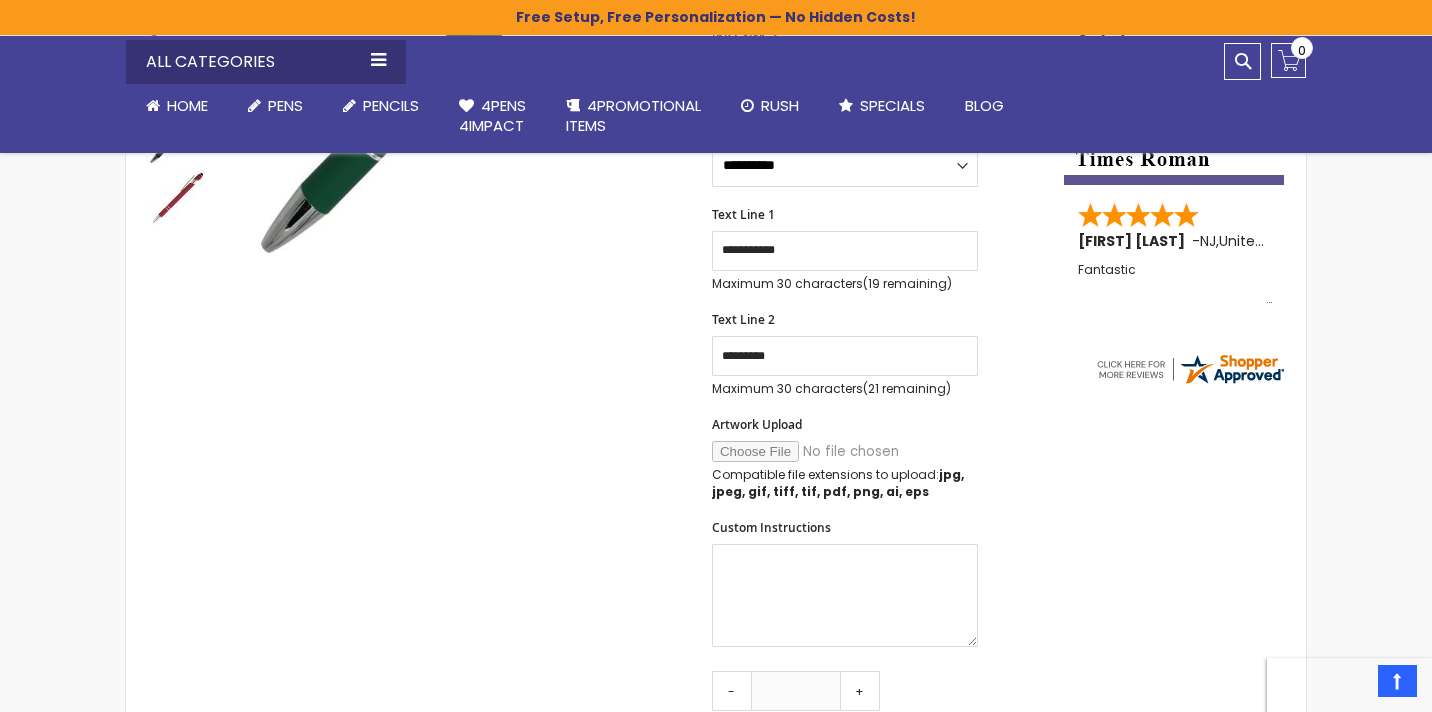 click on "Artwork Upload
Compatible file extensions to upload:
jpg, jpeg, gif, tiff, tif, pdf, png, ai, eps" at bounding box center [878, 458] 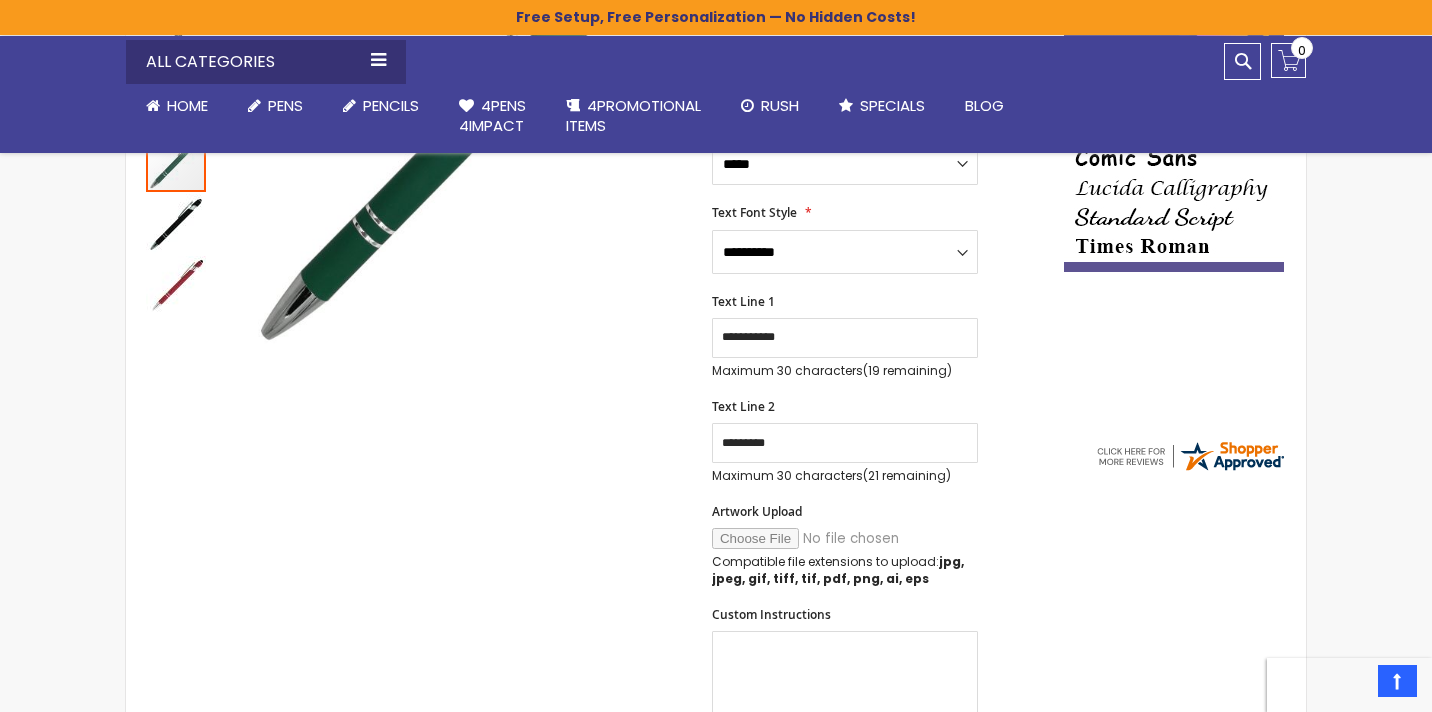 scroll, scrollTop: 441, scrollLeft: 0, axis: vertical 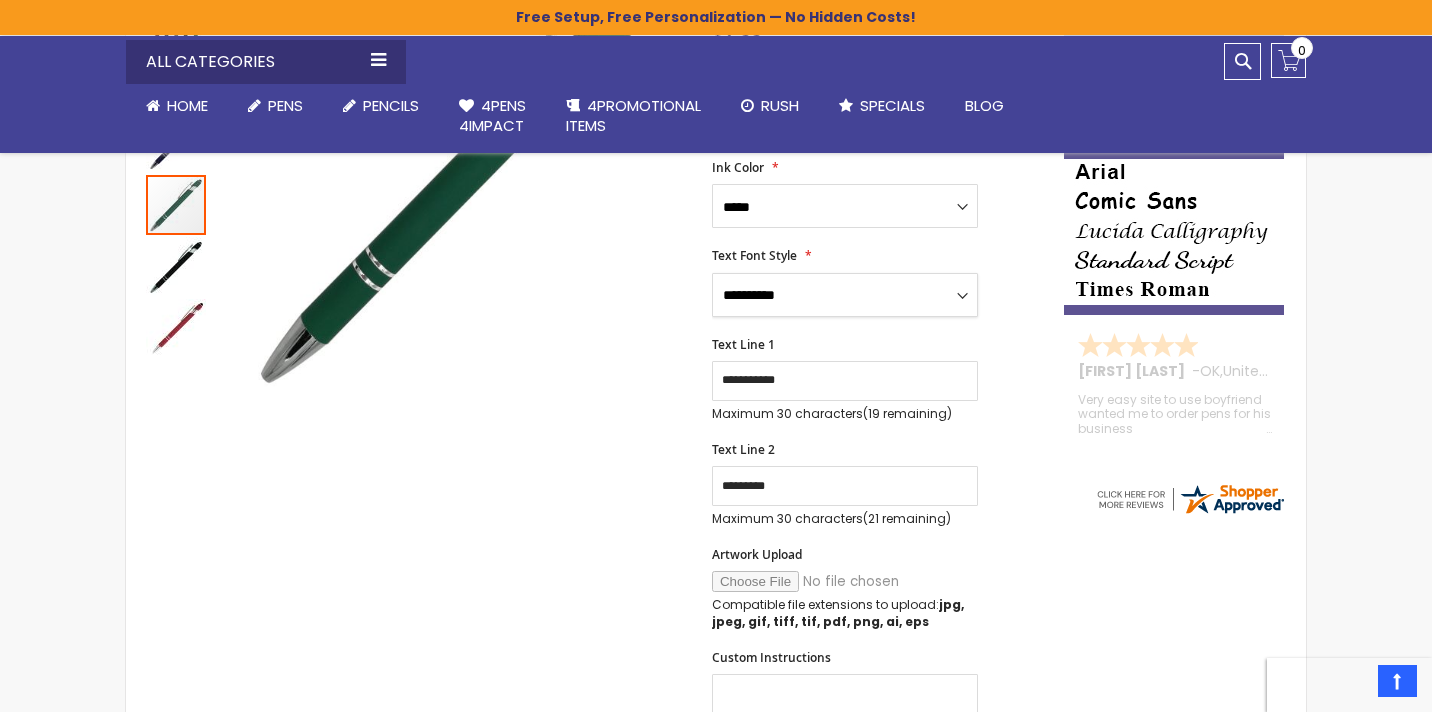 click on "[TEXT] [TEXT] [TEXT] [TEXT] [TEXT] [TEXT] [TEXT]" at bounding box center (845, 295) 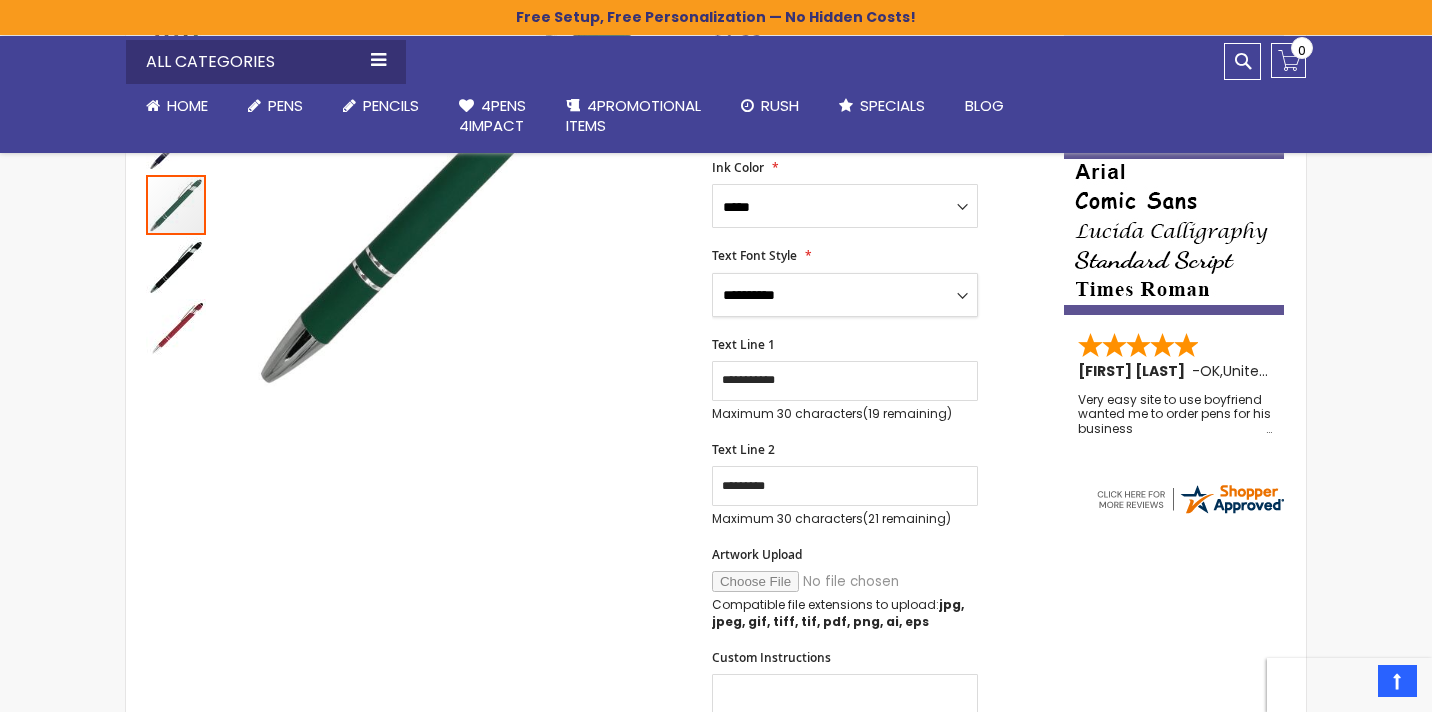 select on "**" 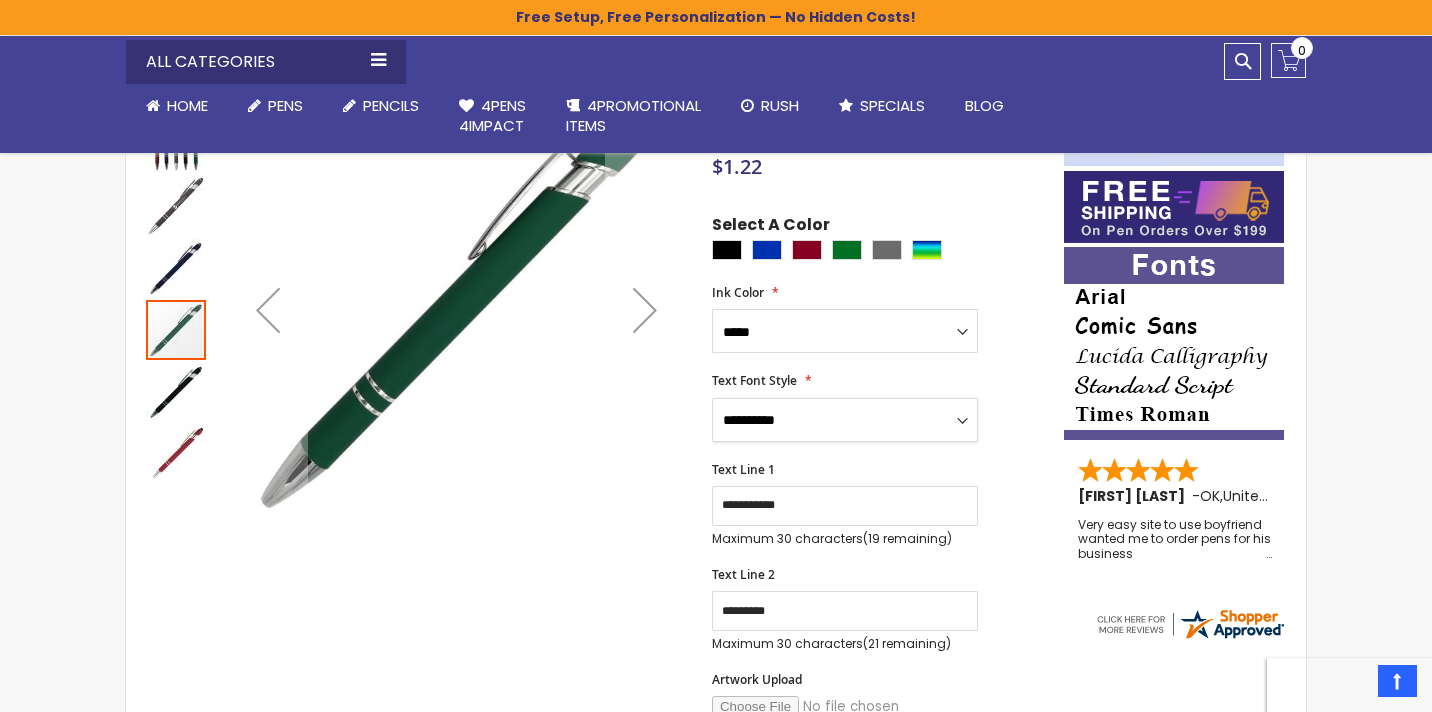 scroll, scrollTop: 304, scrollLeft: 0, axis: vertical 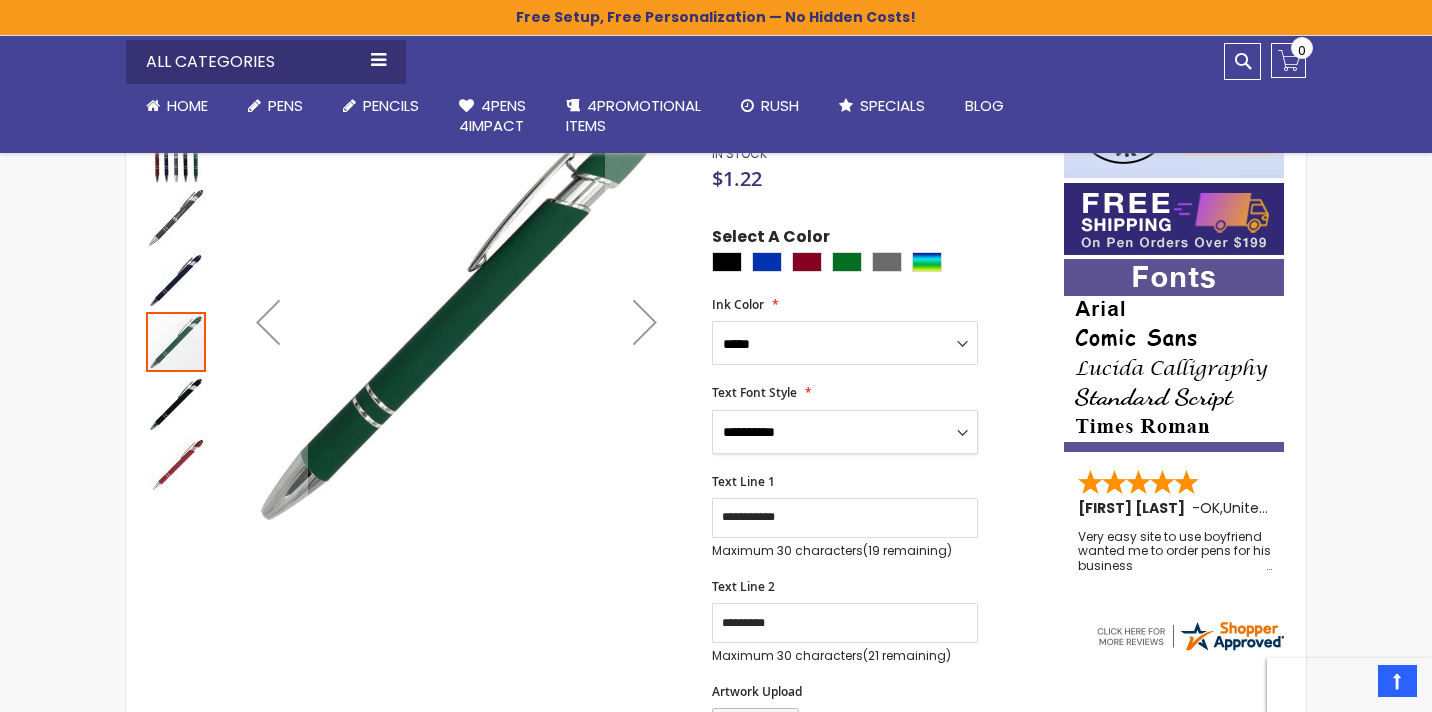 click at bounding box center [176, 280] 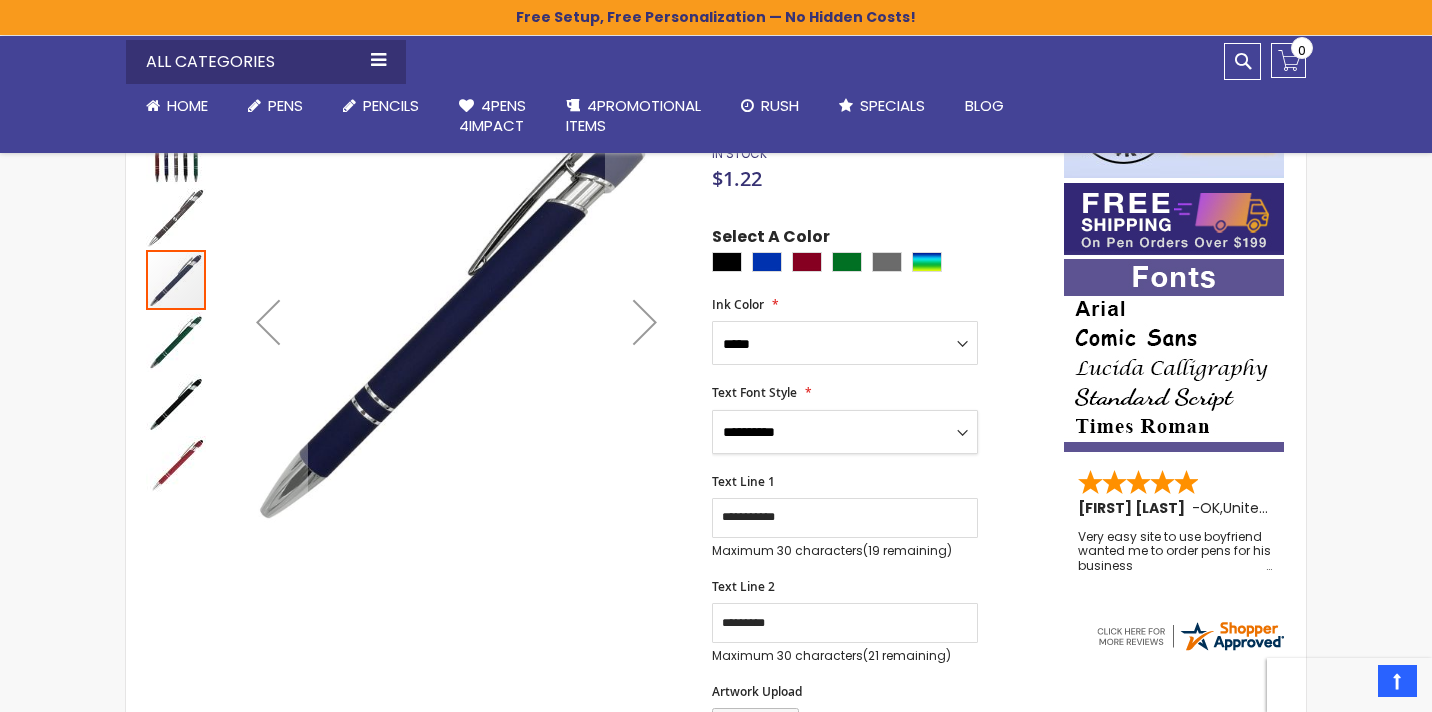 click at bounding box center [176, 404] 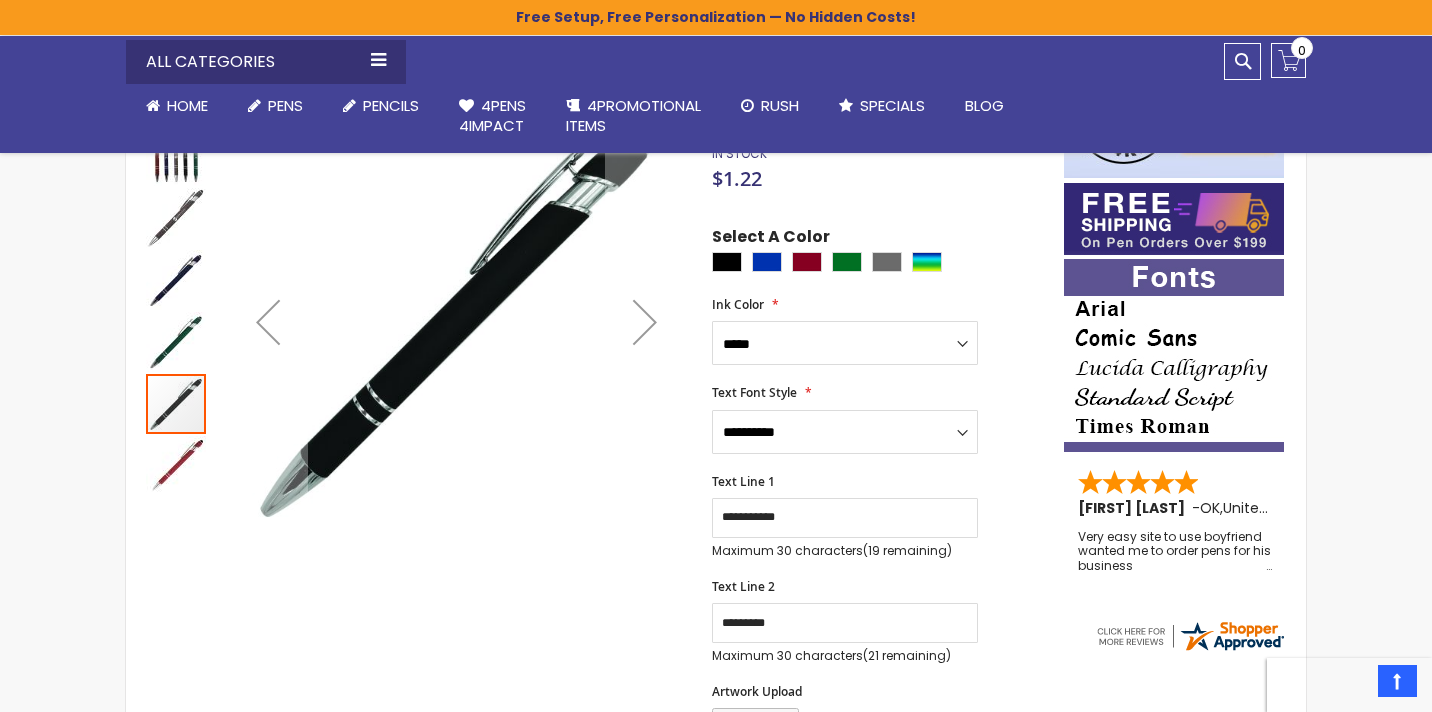 click at bounding box center (405, 321) 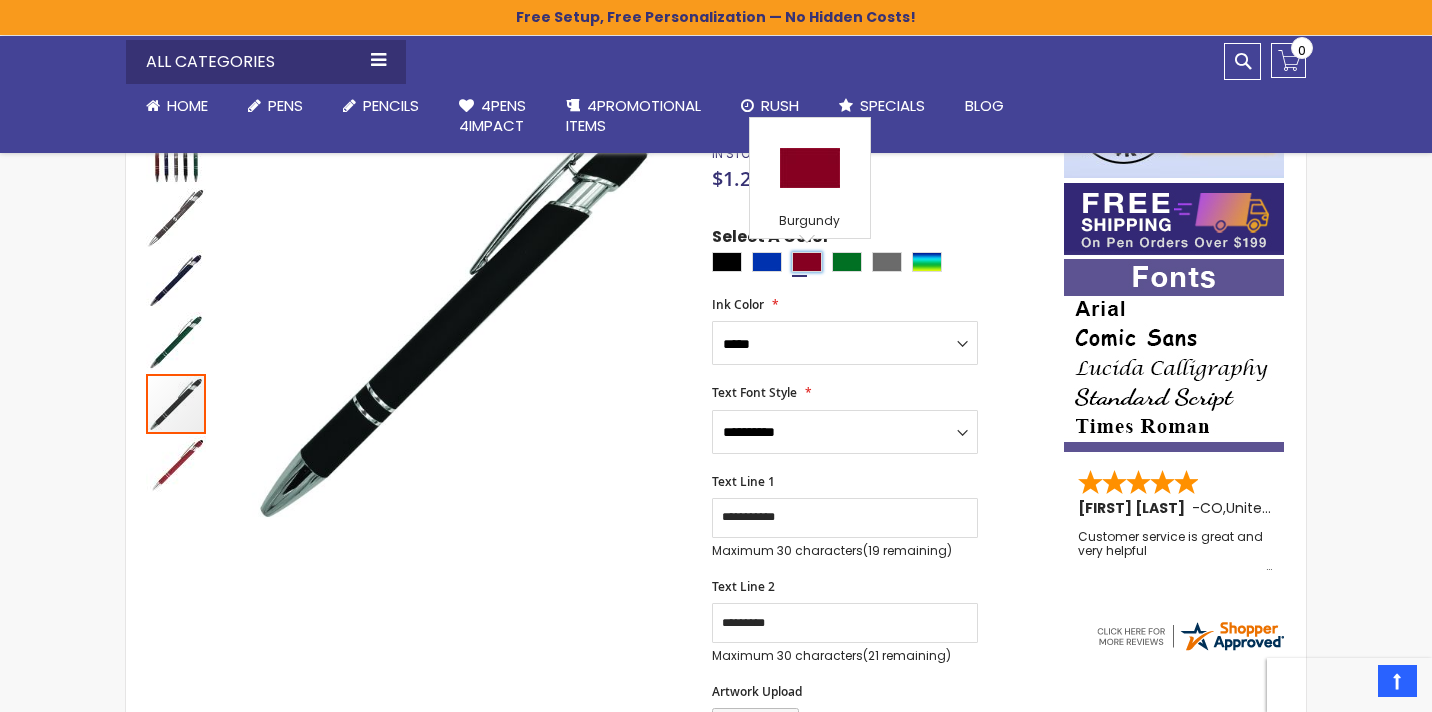 click at bounding box center (807, 262) 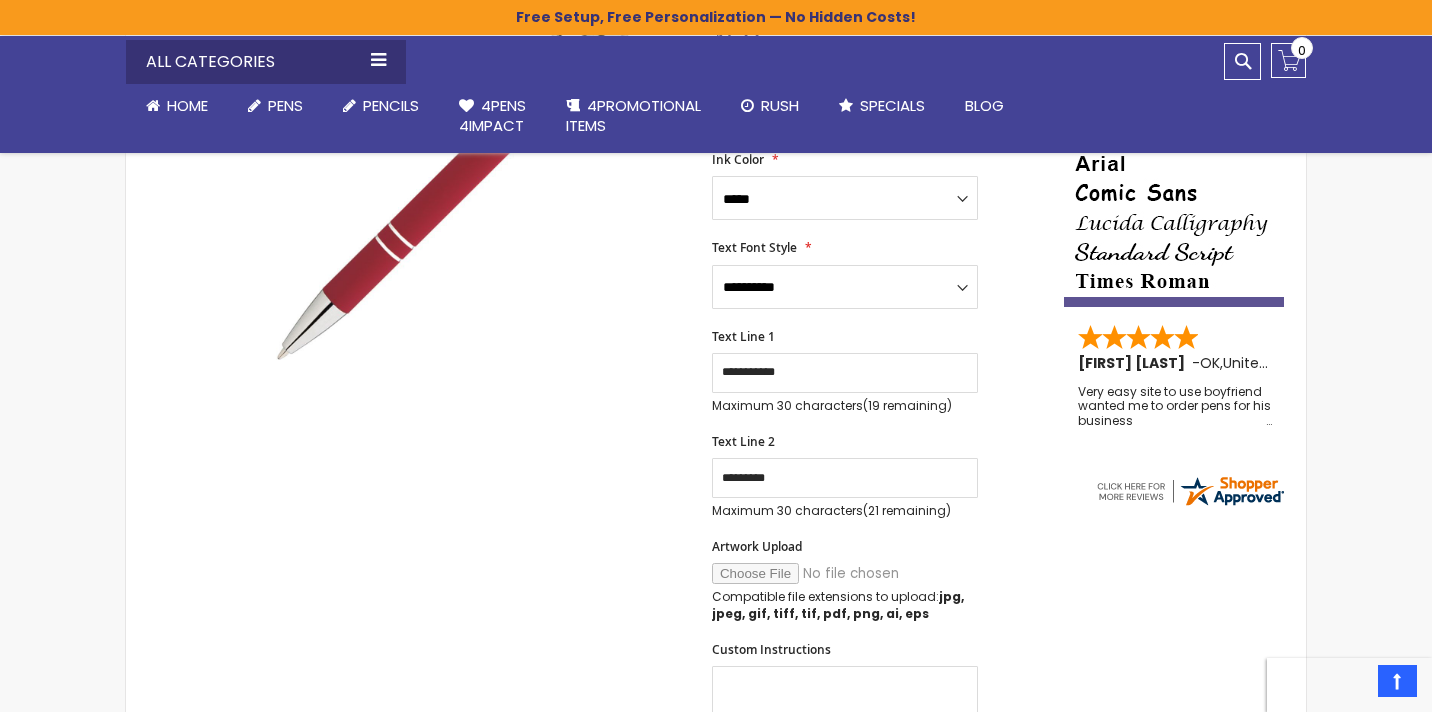 scroll, scrollTop: 180, scrollLeft: 0, axis: vertical 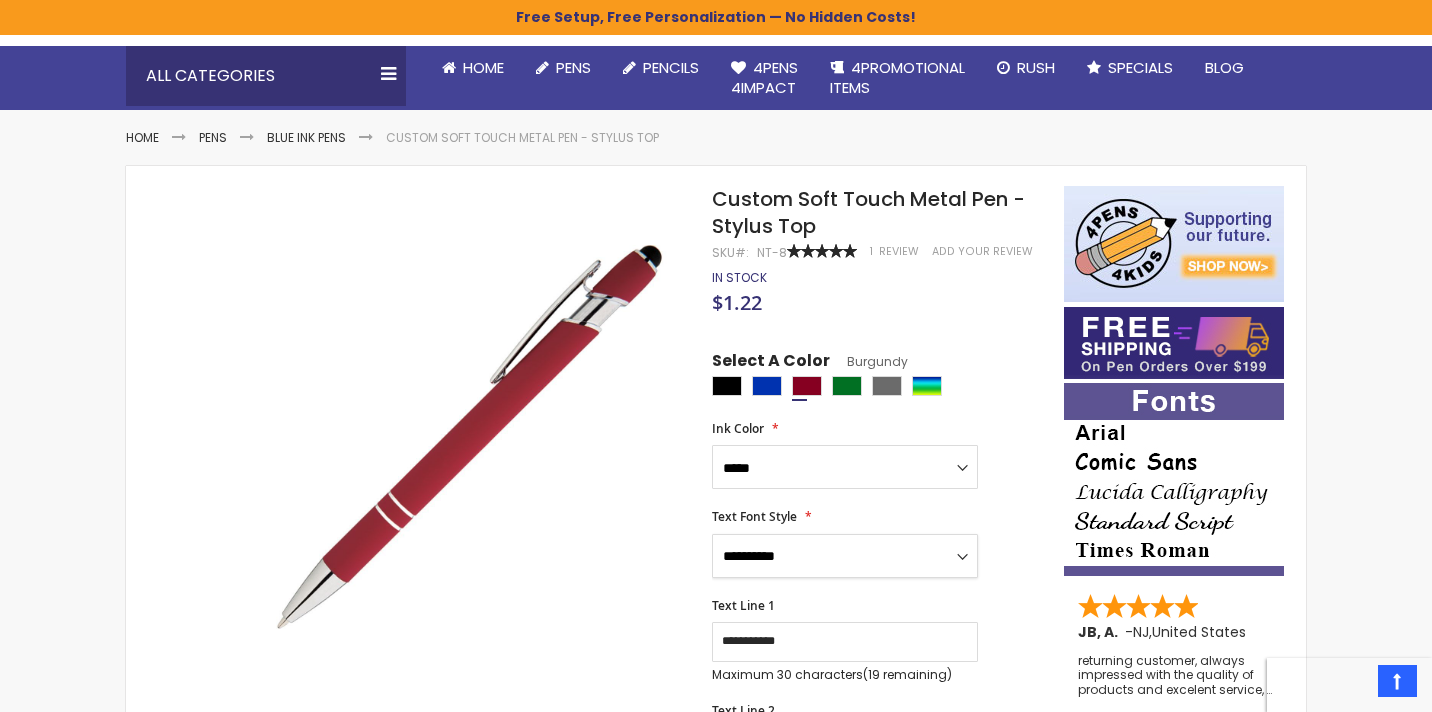 click on "[TEXT] [TEXT] [TEXT] [TEXT] [TEXT] [TEXT] [TEXT]" at bounding box center [845, 556] 